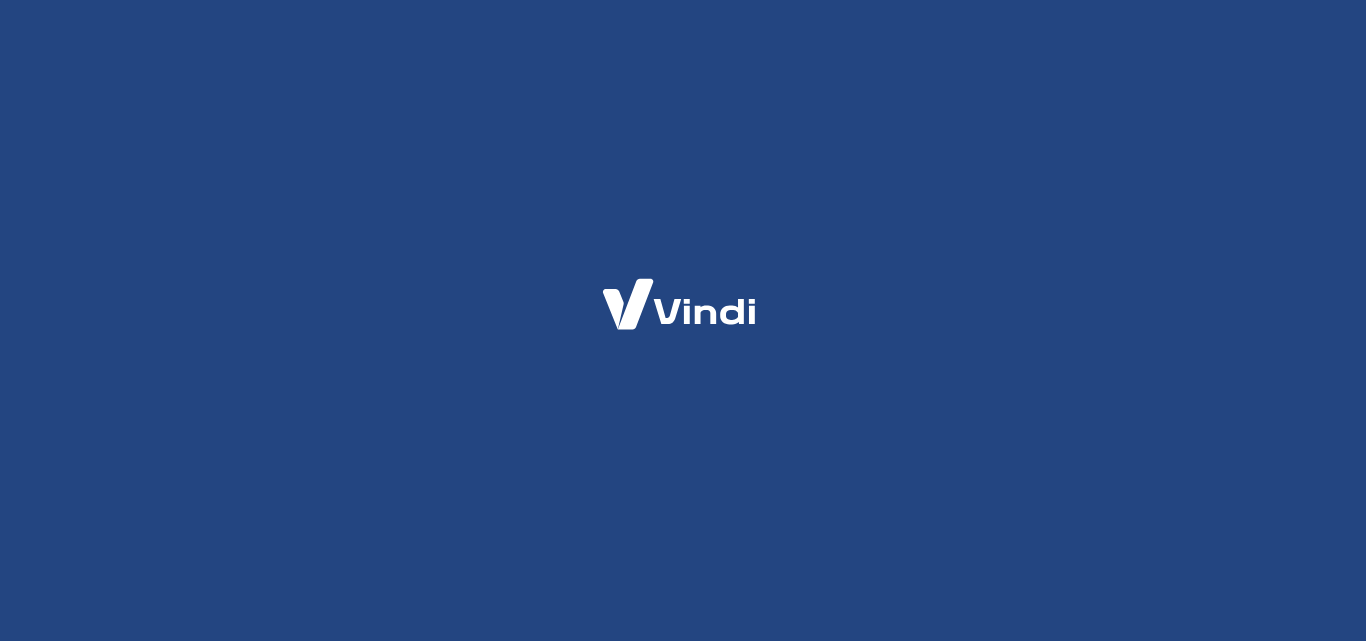 scroll, scrollTop: 0, scrollLeft: 0, axis: both 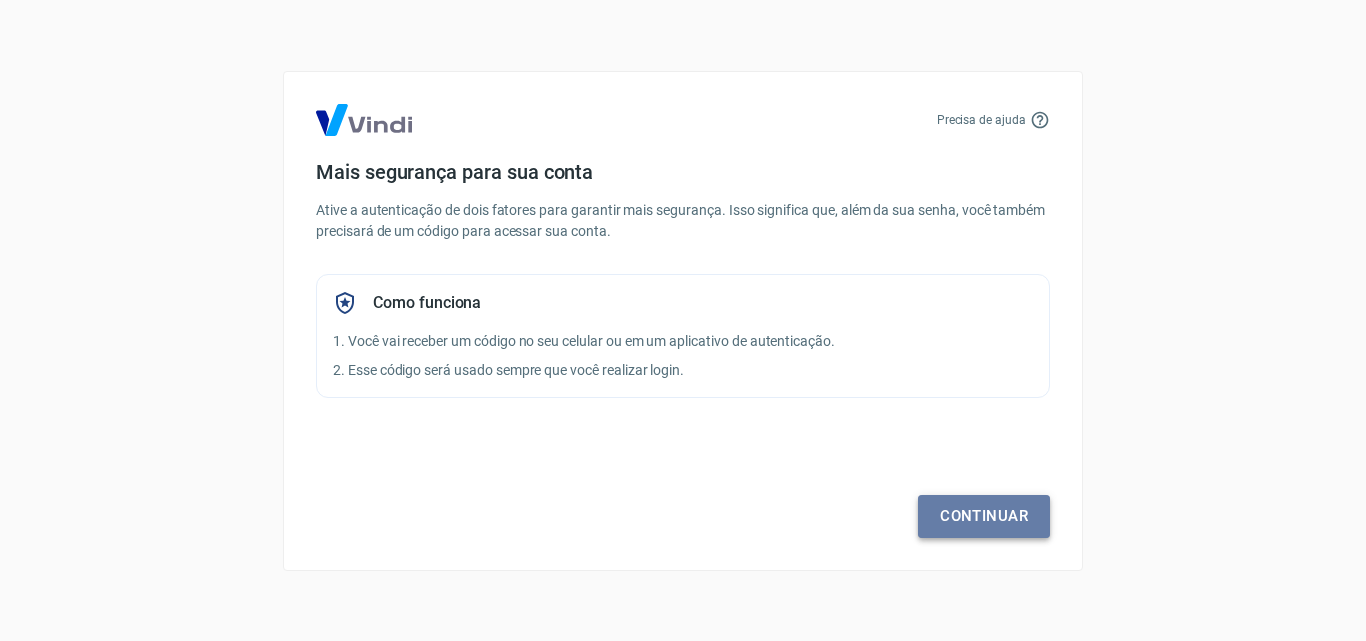 click on "Continuar" at bounding box center [984, 516] 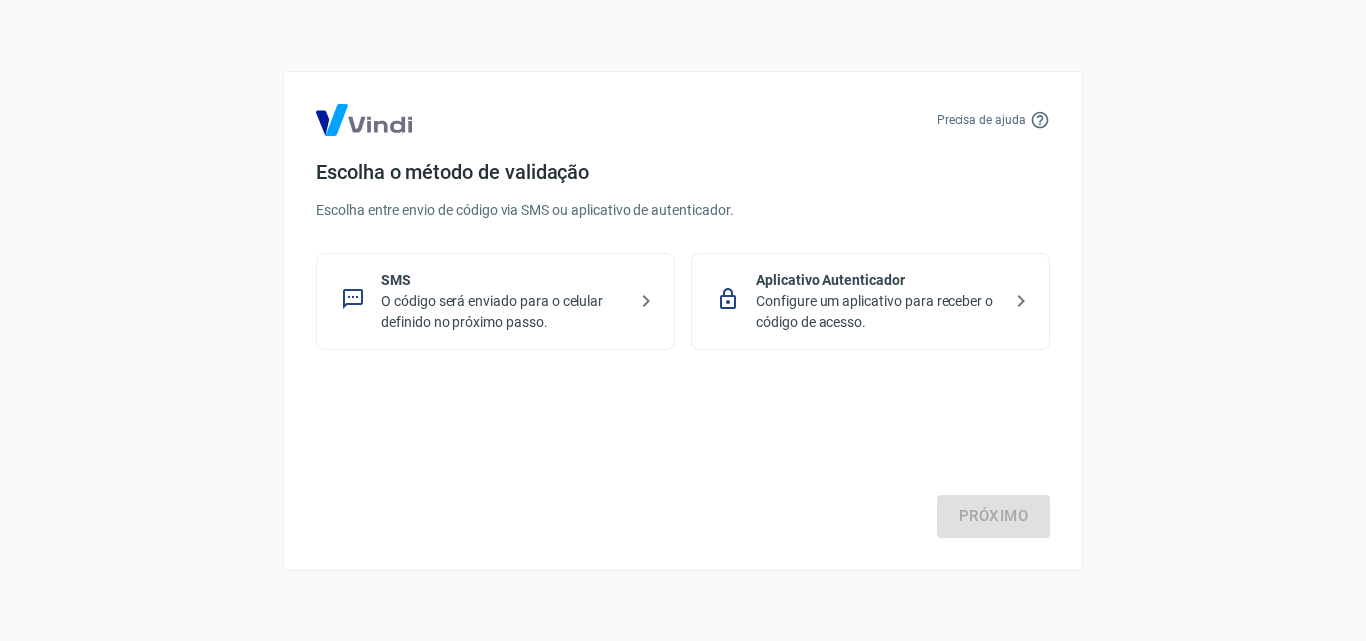click on "O código será enviado para o celular definido no próximo passo." at bounding box center (503, 312) 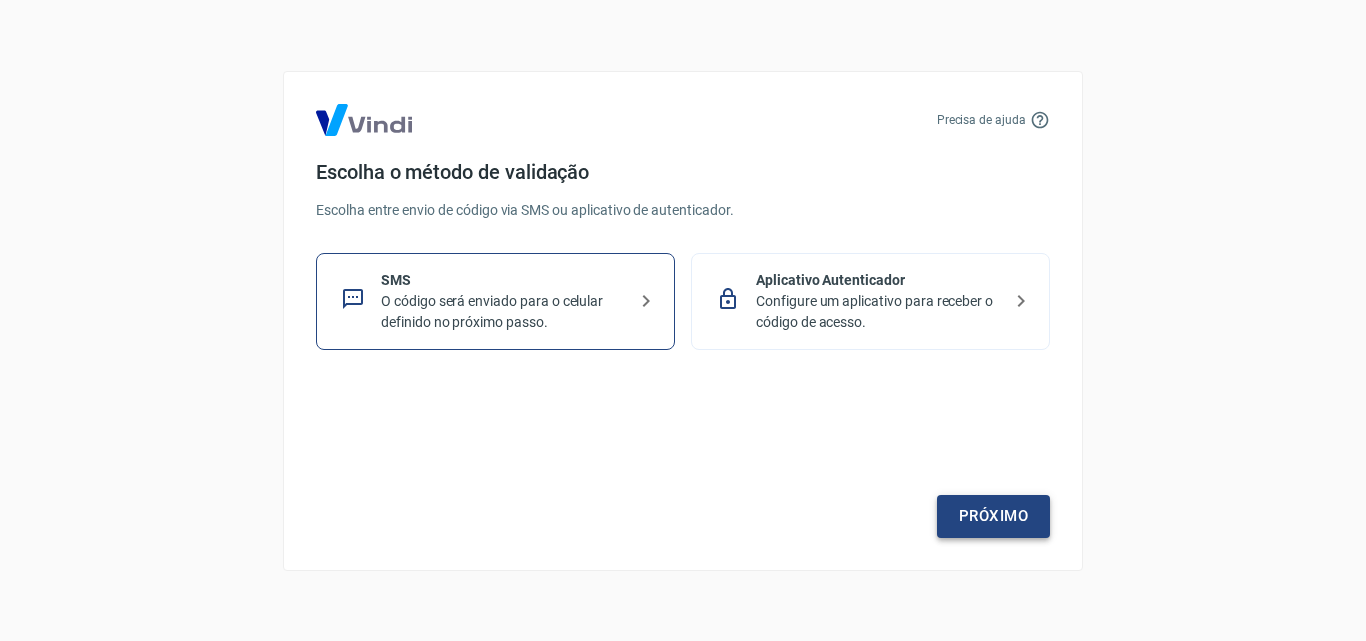 click on "Próximo" at bounding box center [993, 516] 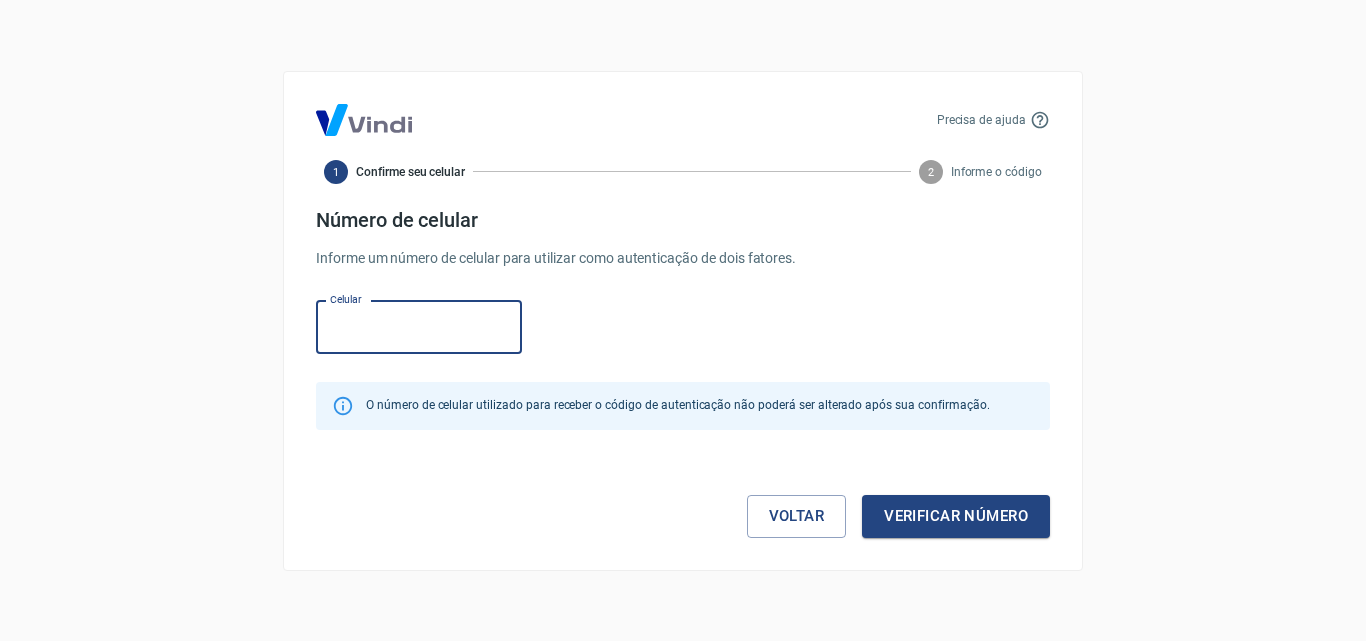 click on "Celular" at bounding box center [419, 327] 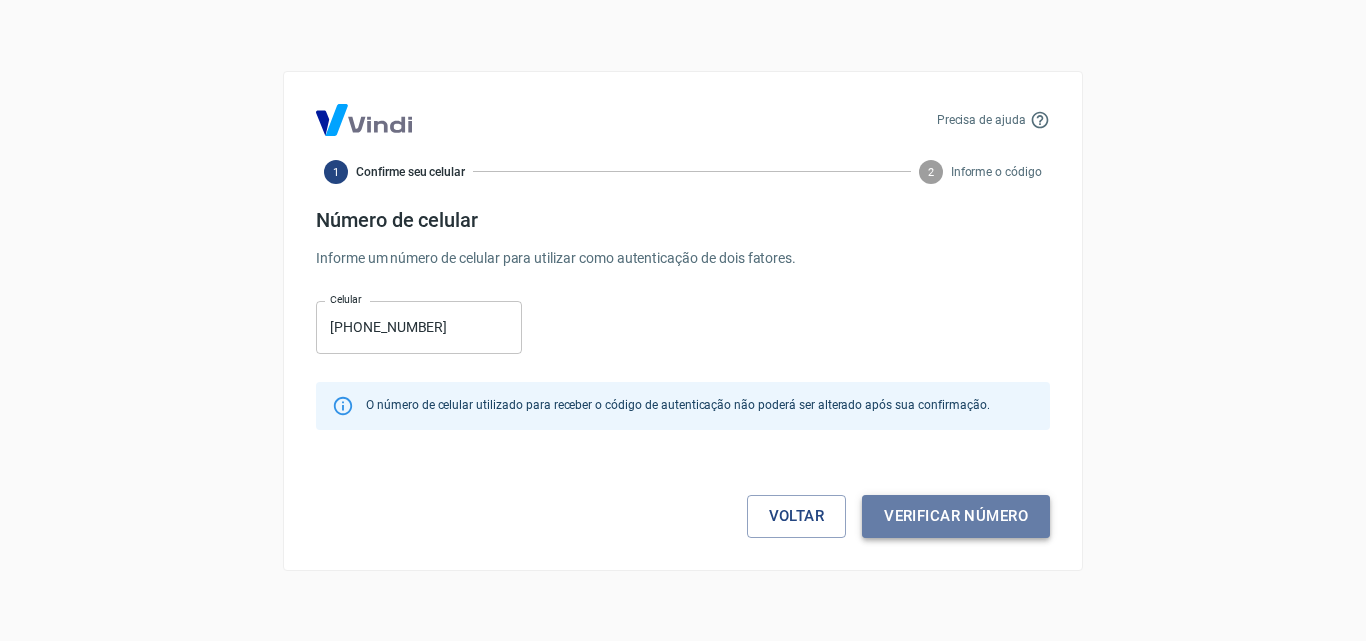 click on "Verificar número" at bounding box center [956, 516] 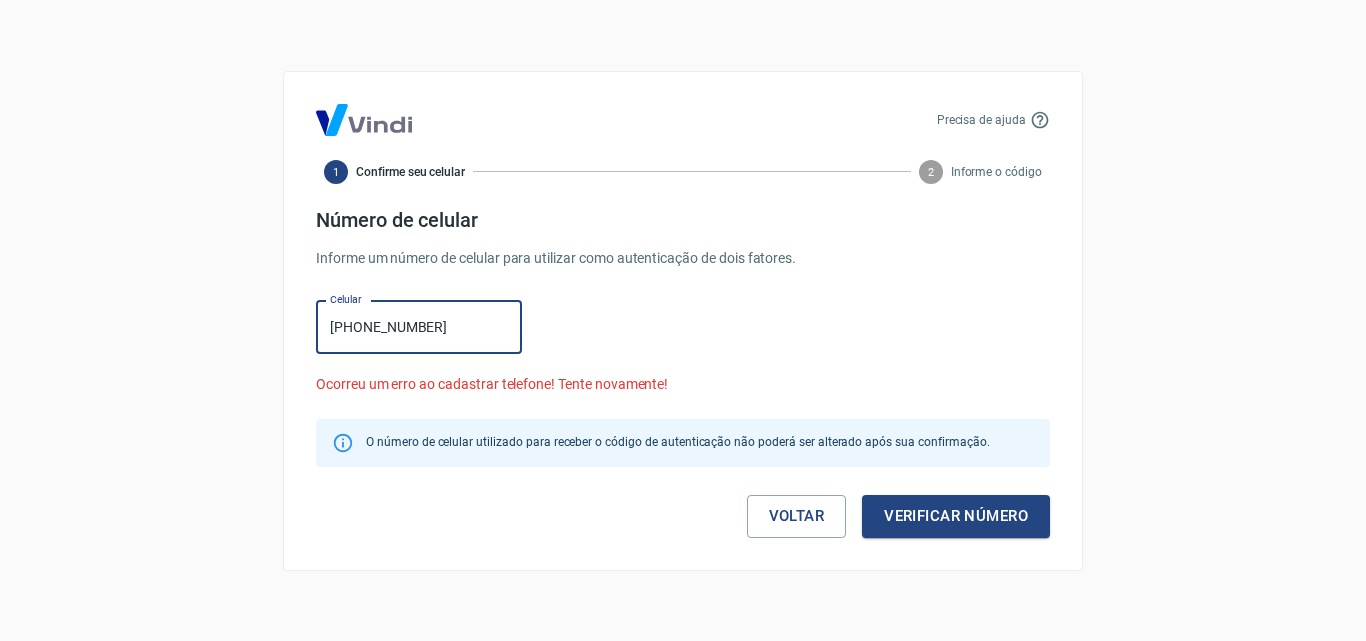 click on "(61) 3491-7368" at bounding box center (419, 327) 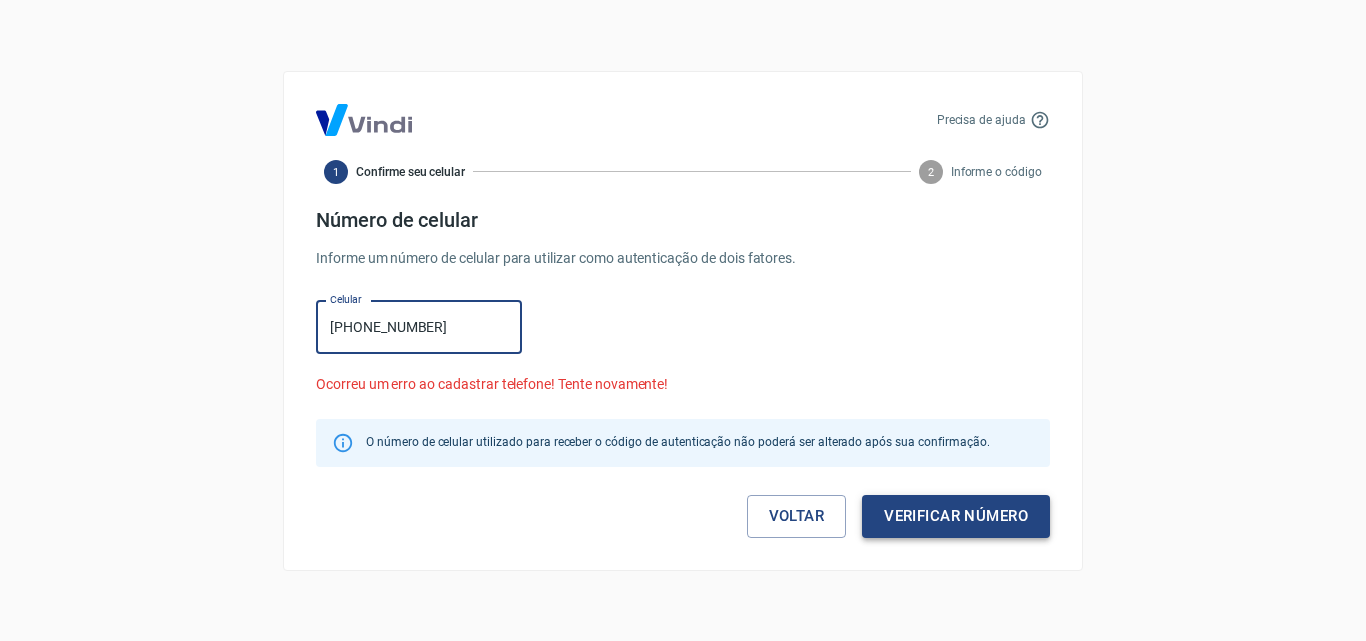 type on "(61) 93491-7368" 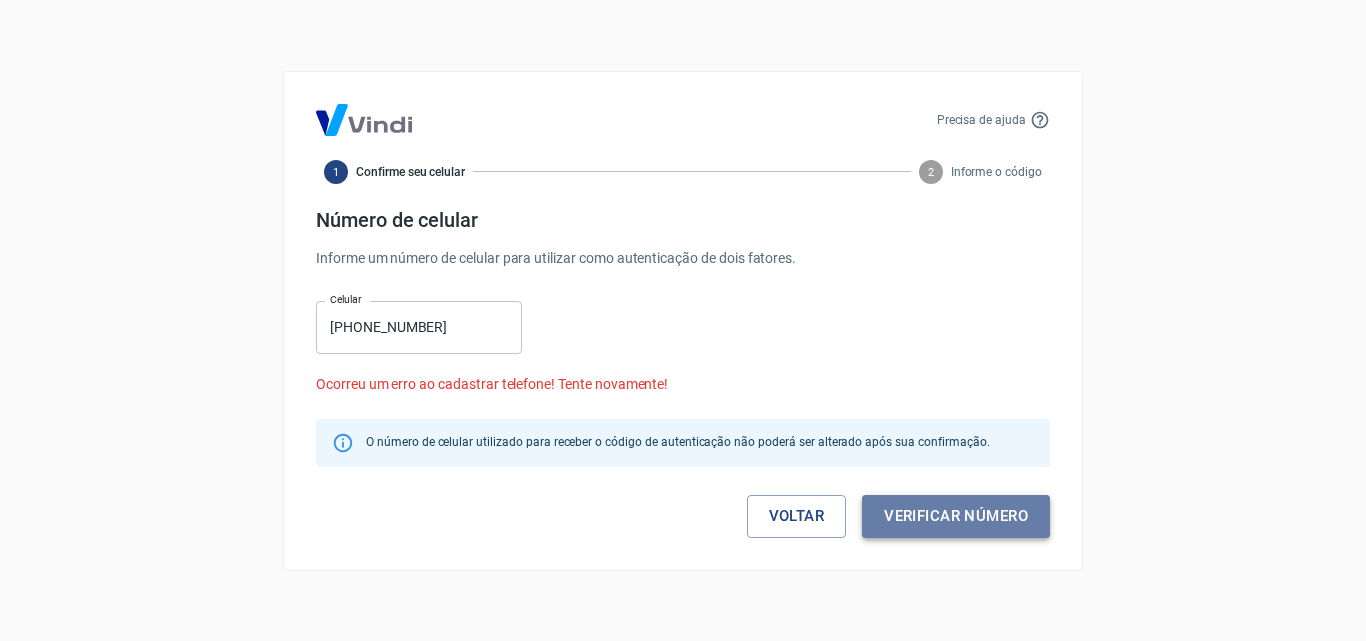 click on "Verificar número" at bounding box center [956, 516] 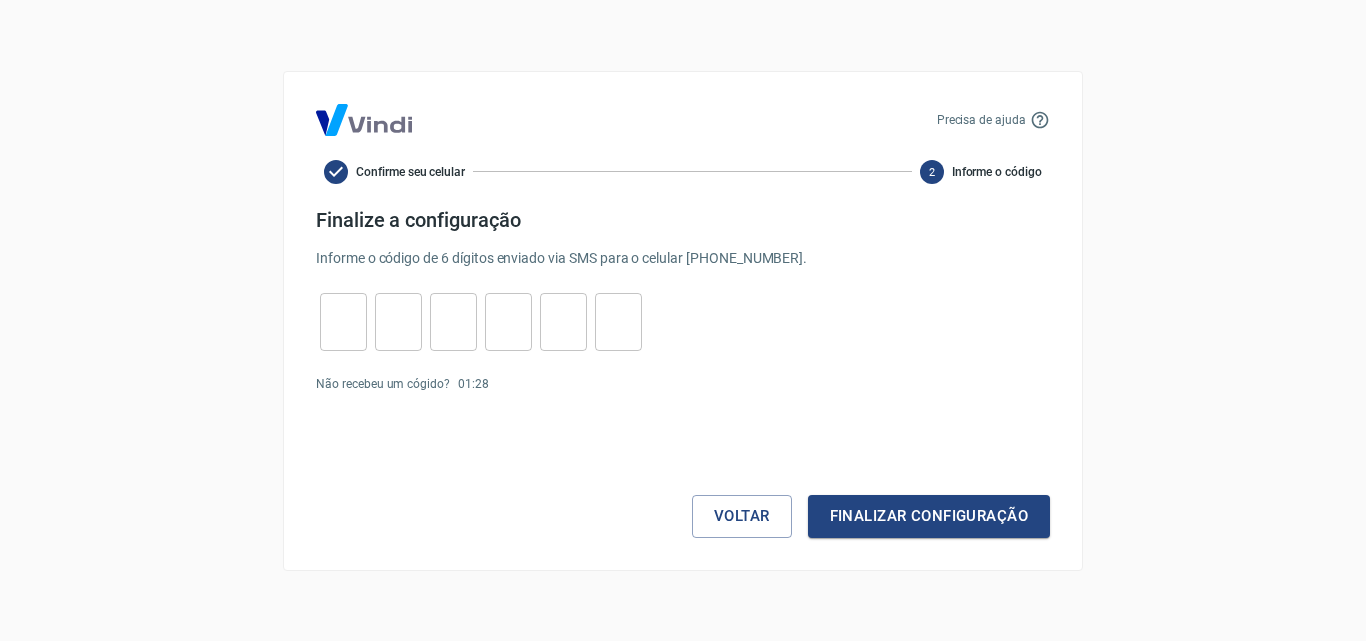 click at bounding box center [343, 321] 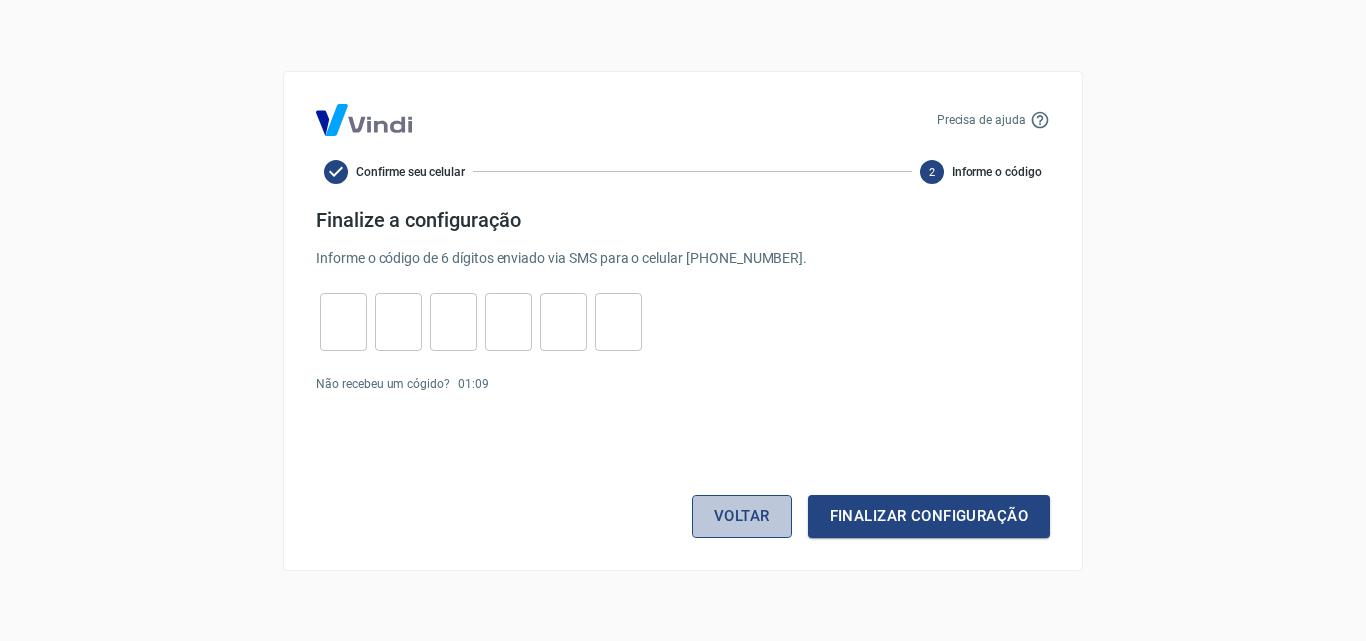click on "Voltar" at bounding box center (742, 516) 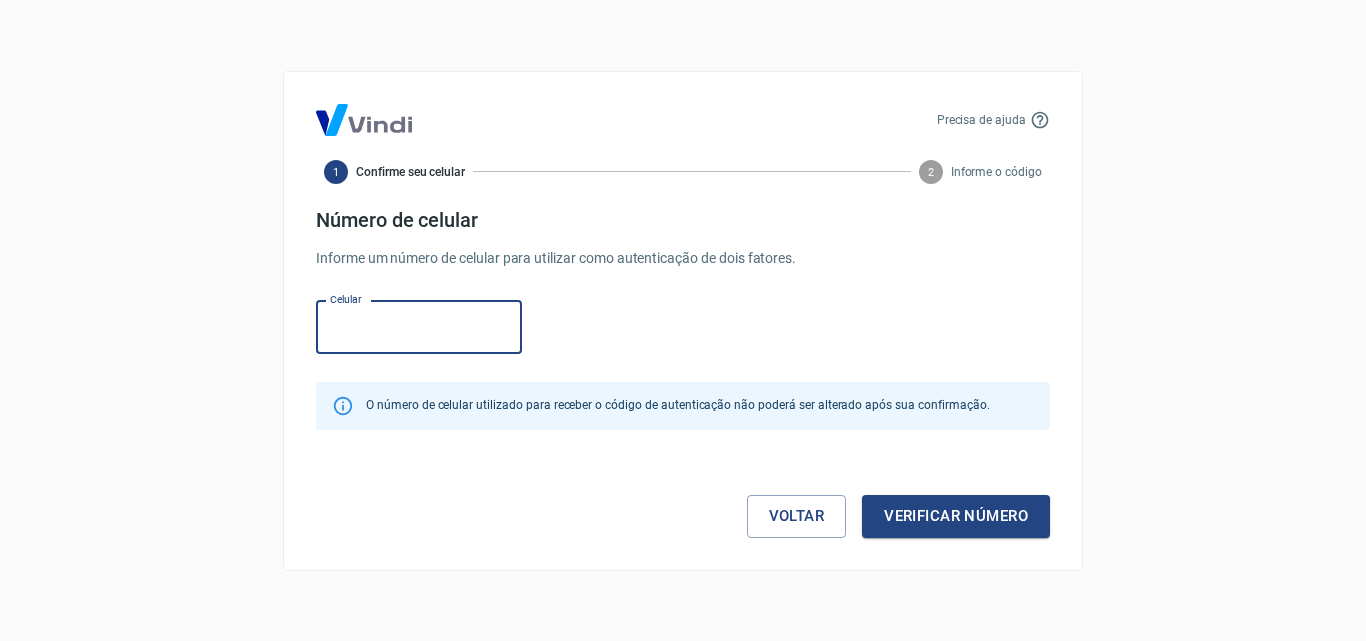click on "Celular" at bounding box center [419, 327] 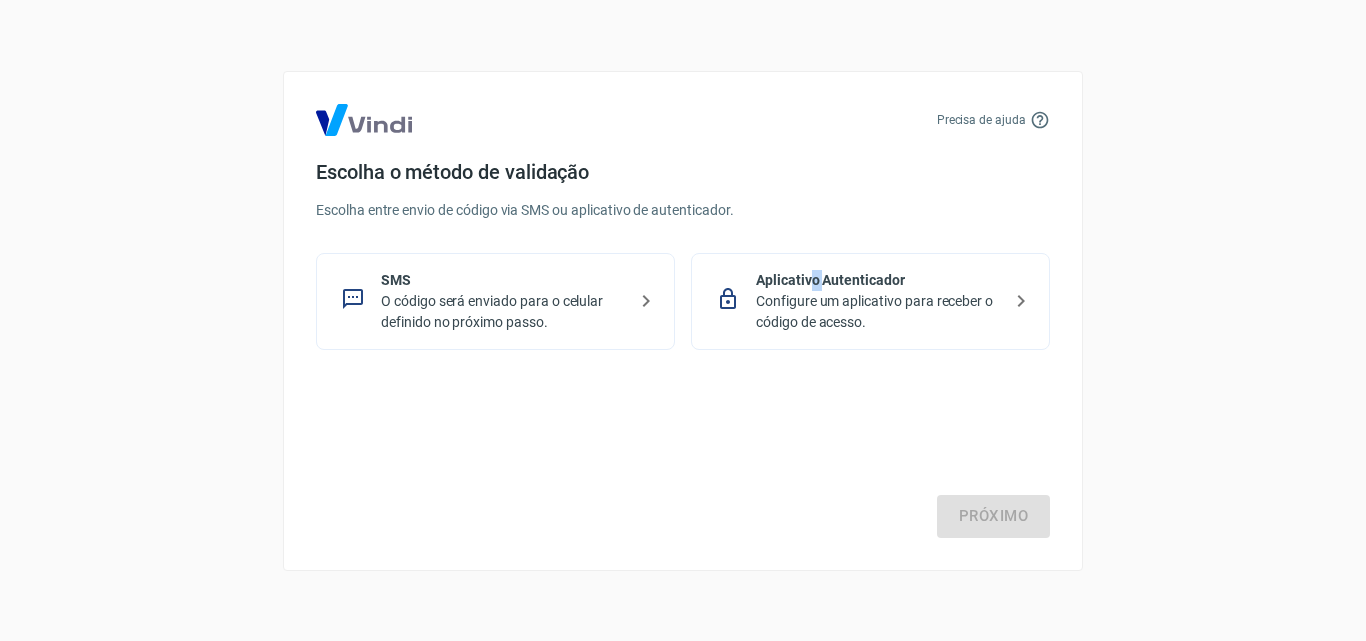drag, startPoint x: 815, startPoint y: 248, endPoint x: 848, endPoint y: 291, distance: 54.20332 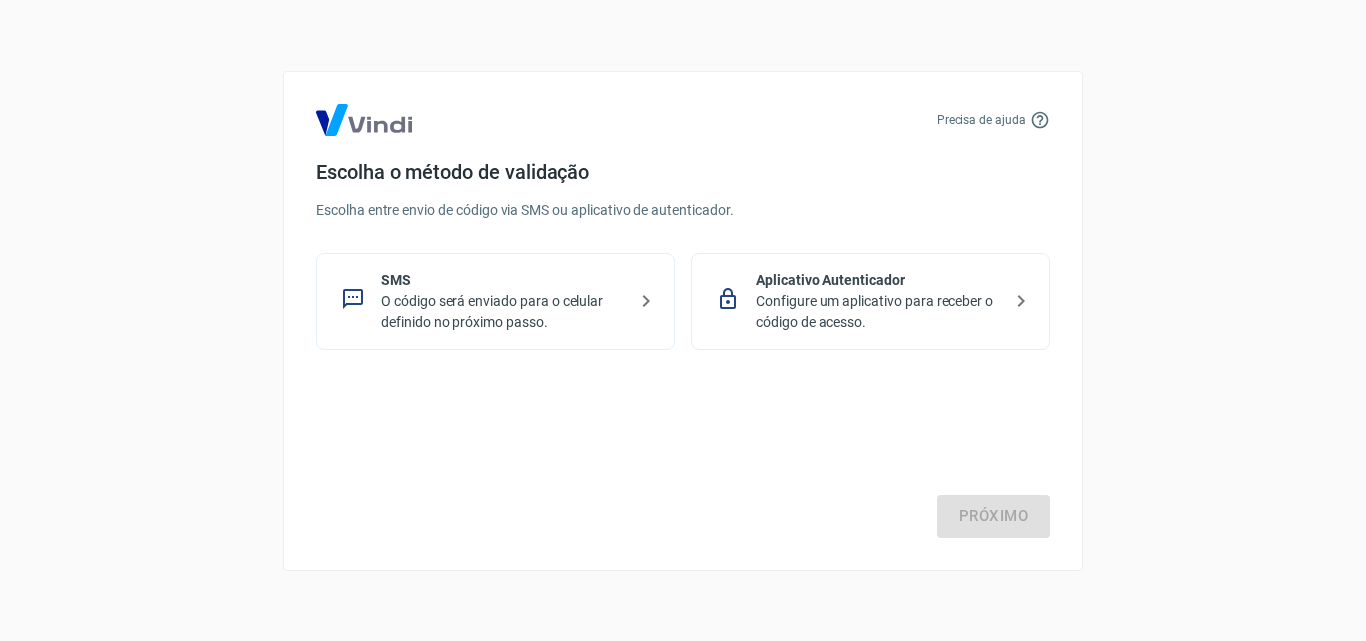 click on "Configure um aplicativo para receber o código de acesso." at bounding box center (878, 312) 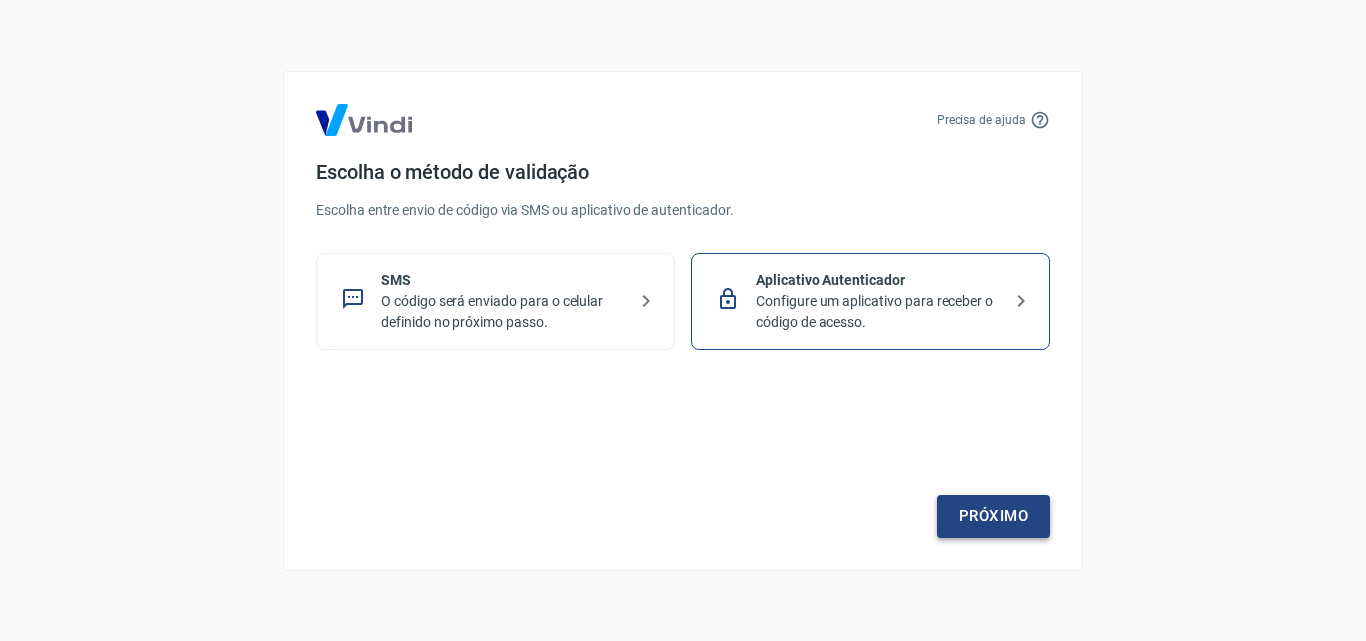 click on "Próximo" at bounding box center (993, 516) 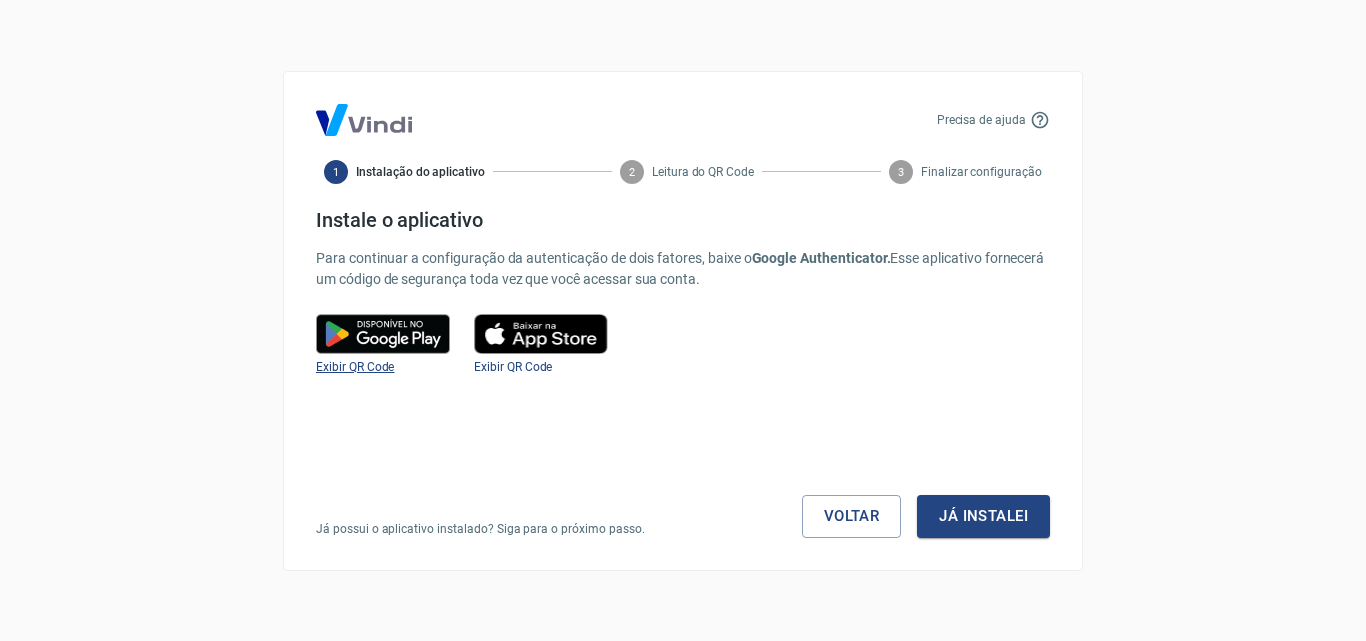 click on "Exibir QR Code" at bounding box center (355, 367) 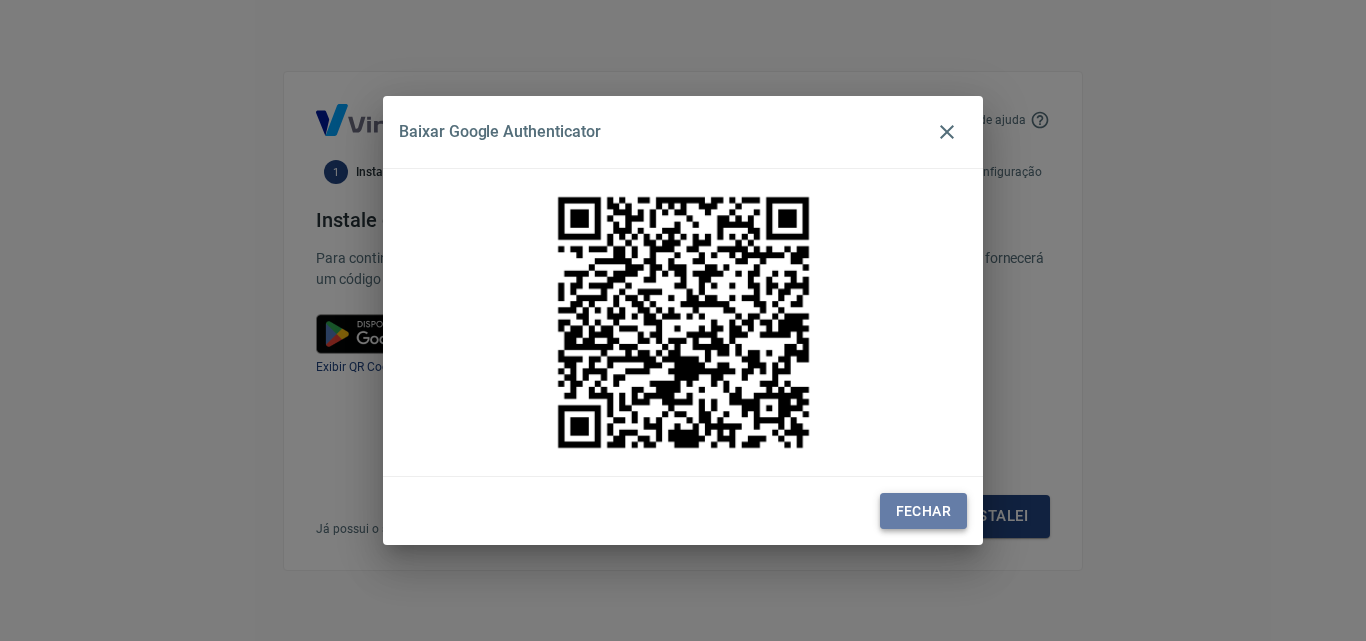click on "Fechar" at bounding box center [923, 511] 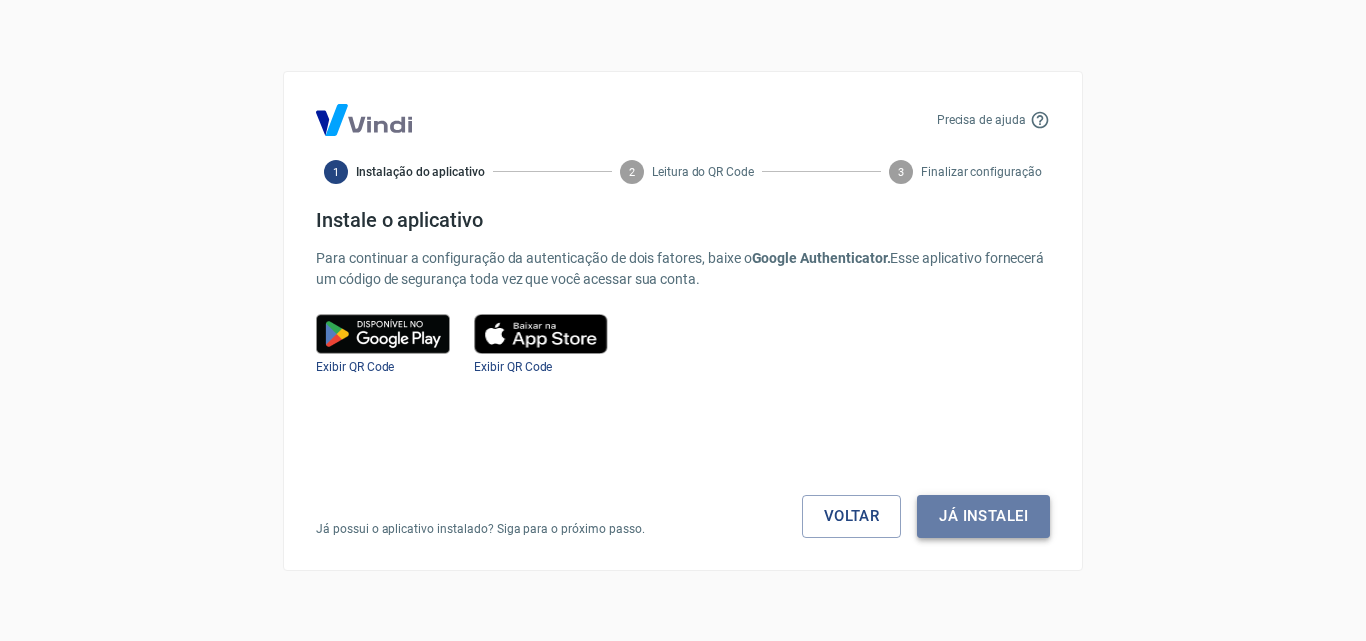 click on "Já instalei" at bounding box center (983, 516) 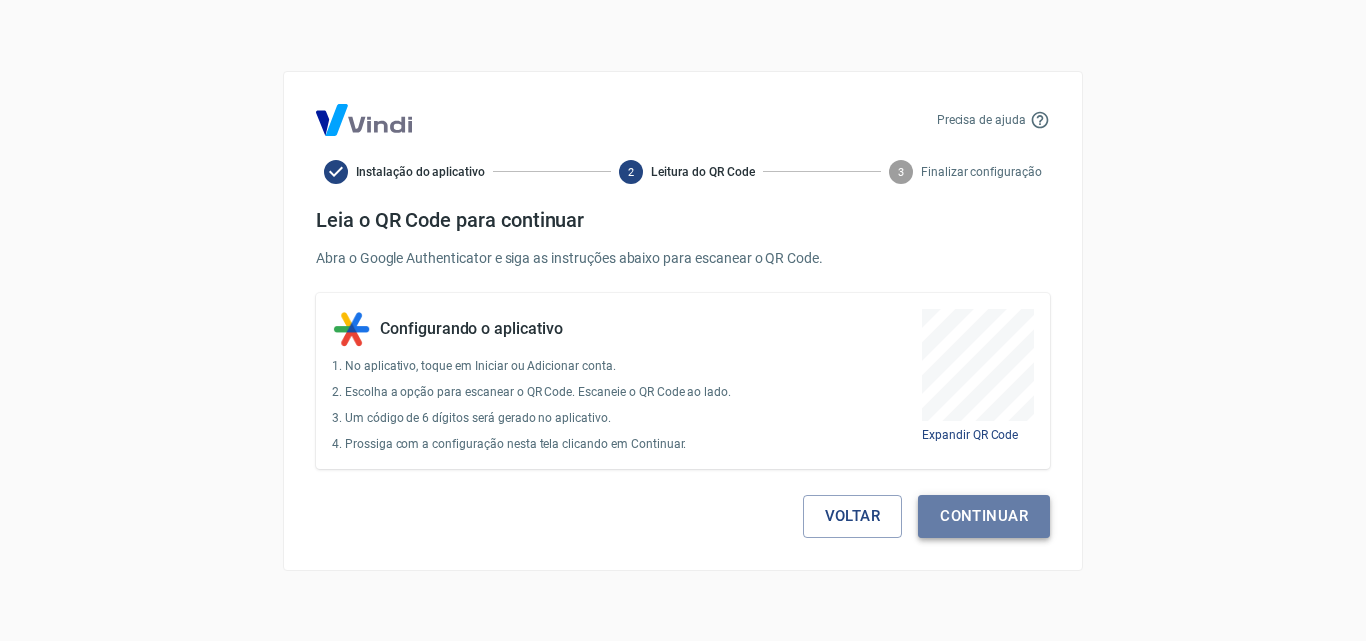 click on "Continuar" at bounding box center [984, 516] 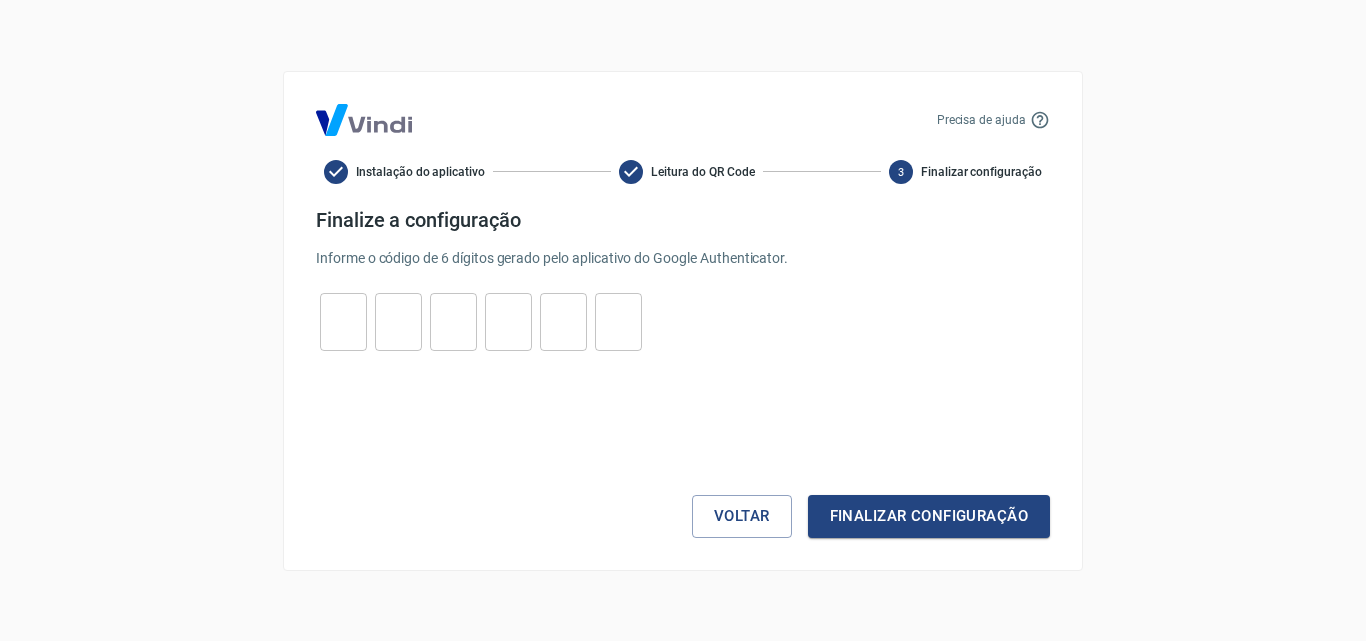 click at bounding box center (343, 321) 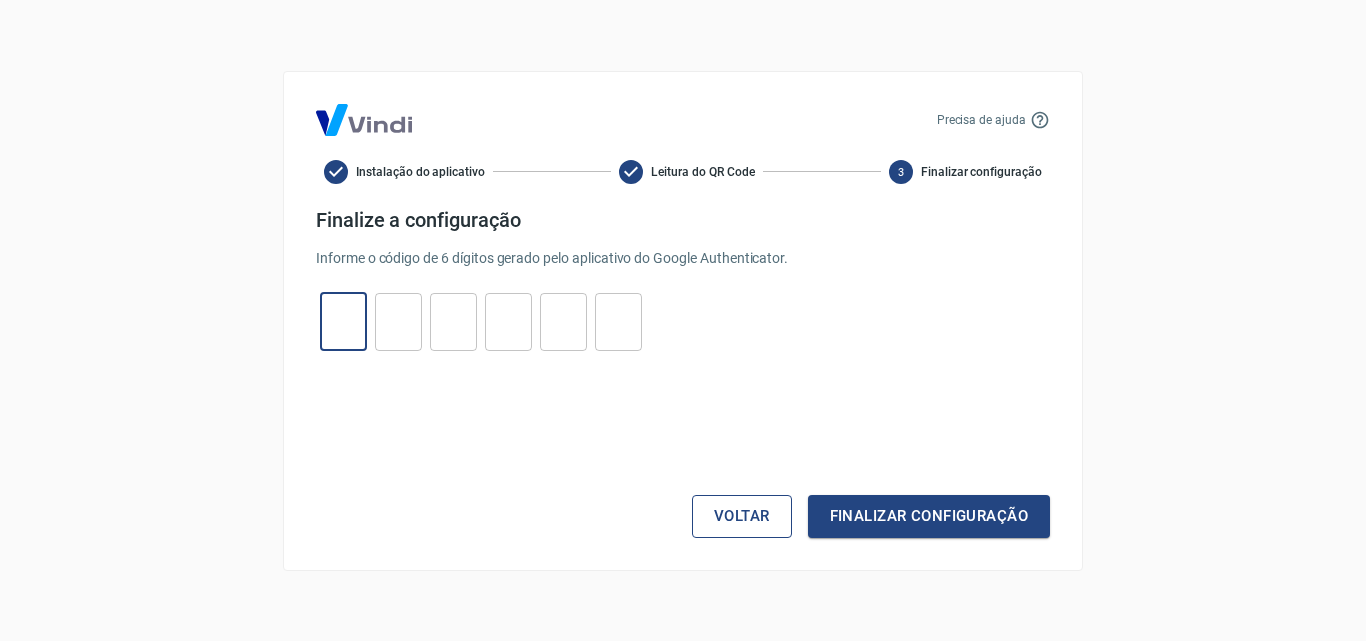 click on "Voltar" at bounding box center (742, 516) 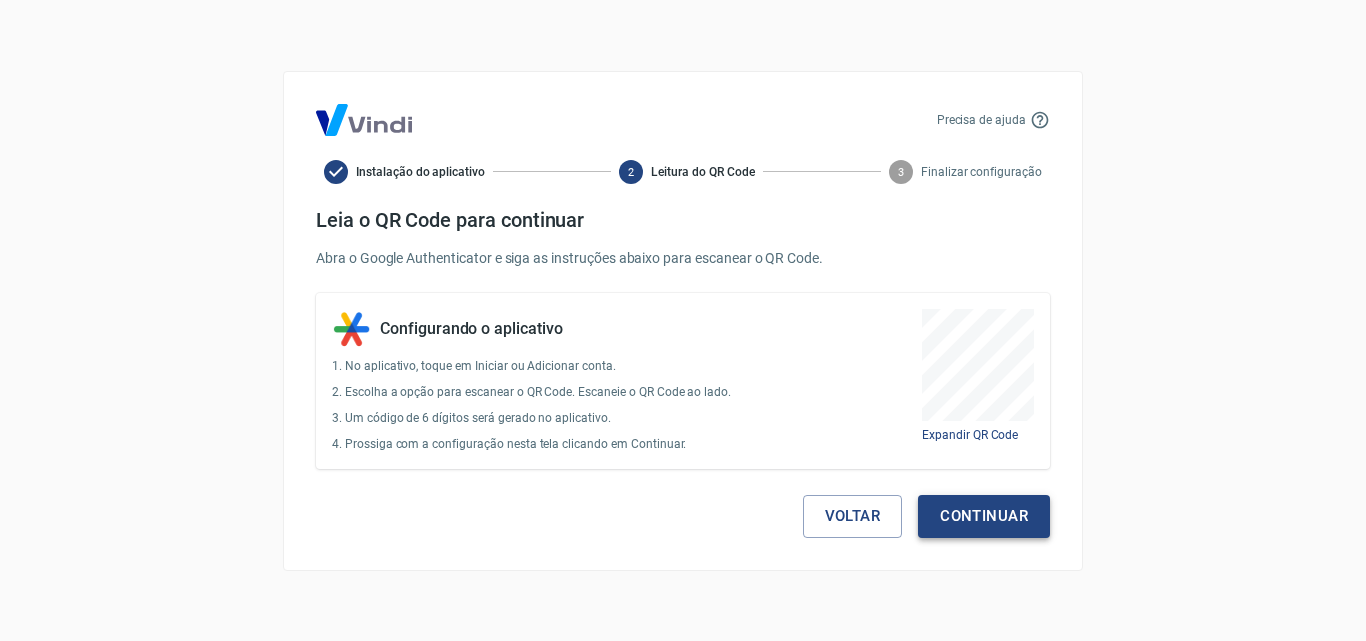 click on "Continuar" at bounding box center (984, 516) 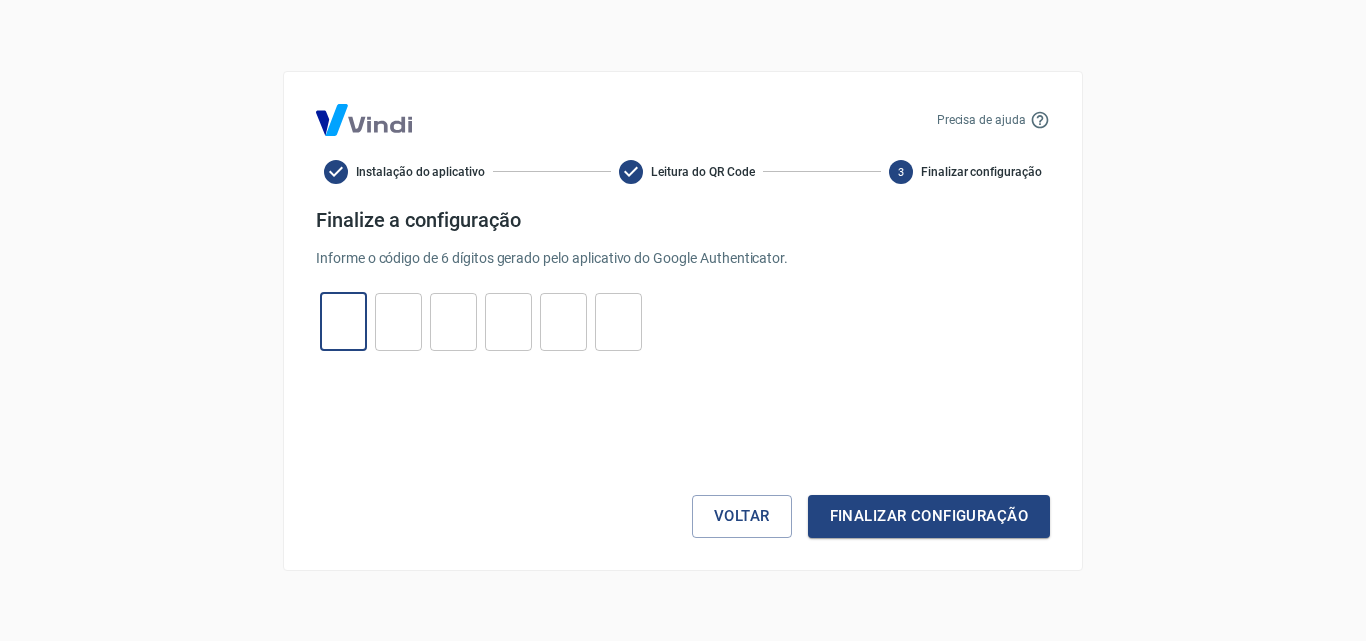 click at bounding box center [343, 321] 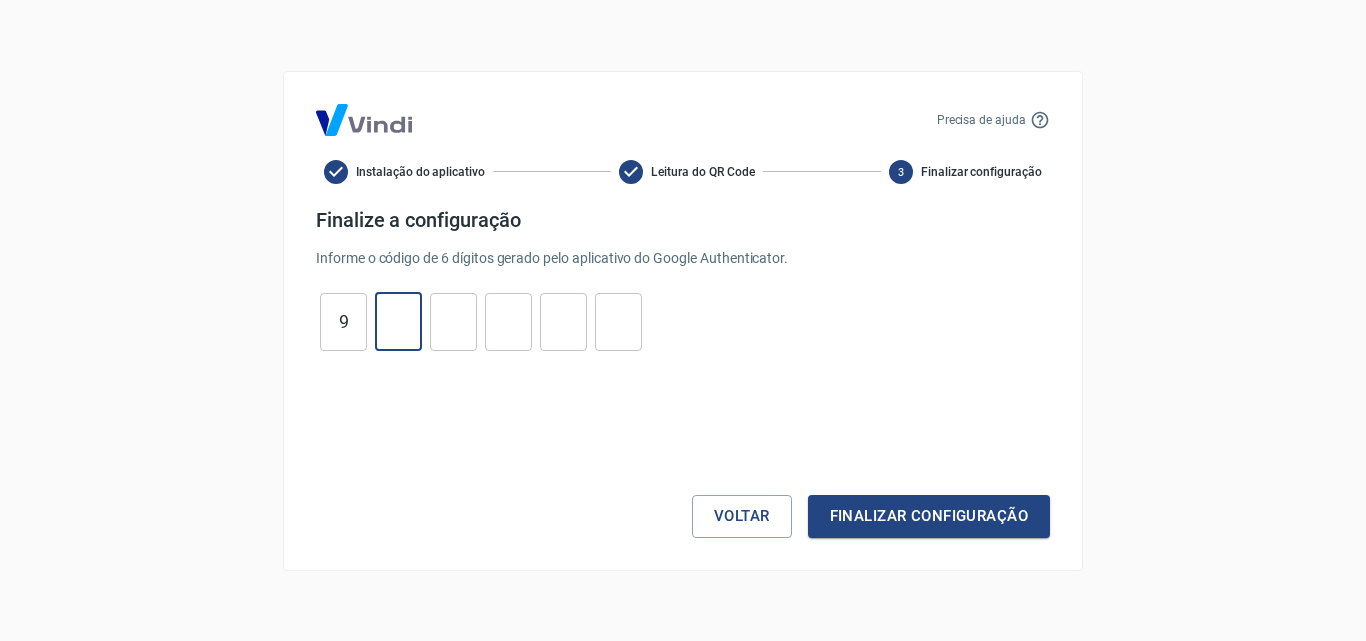 type on "2" 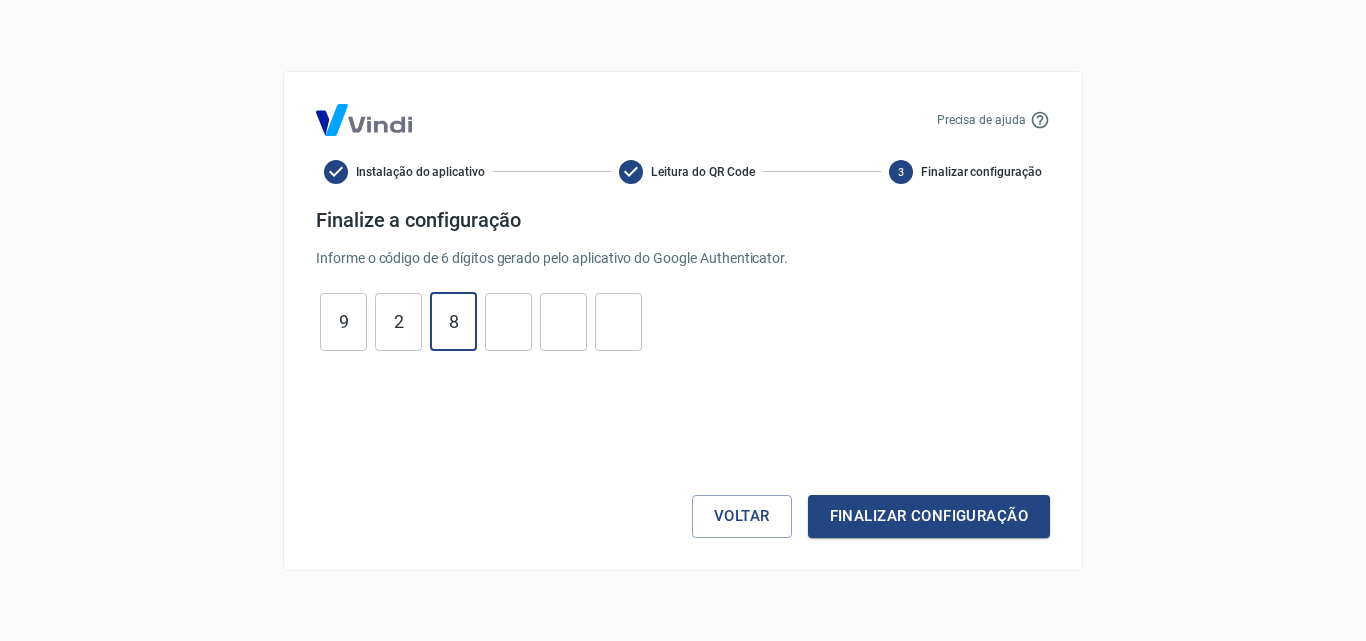 type on "8" 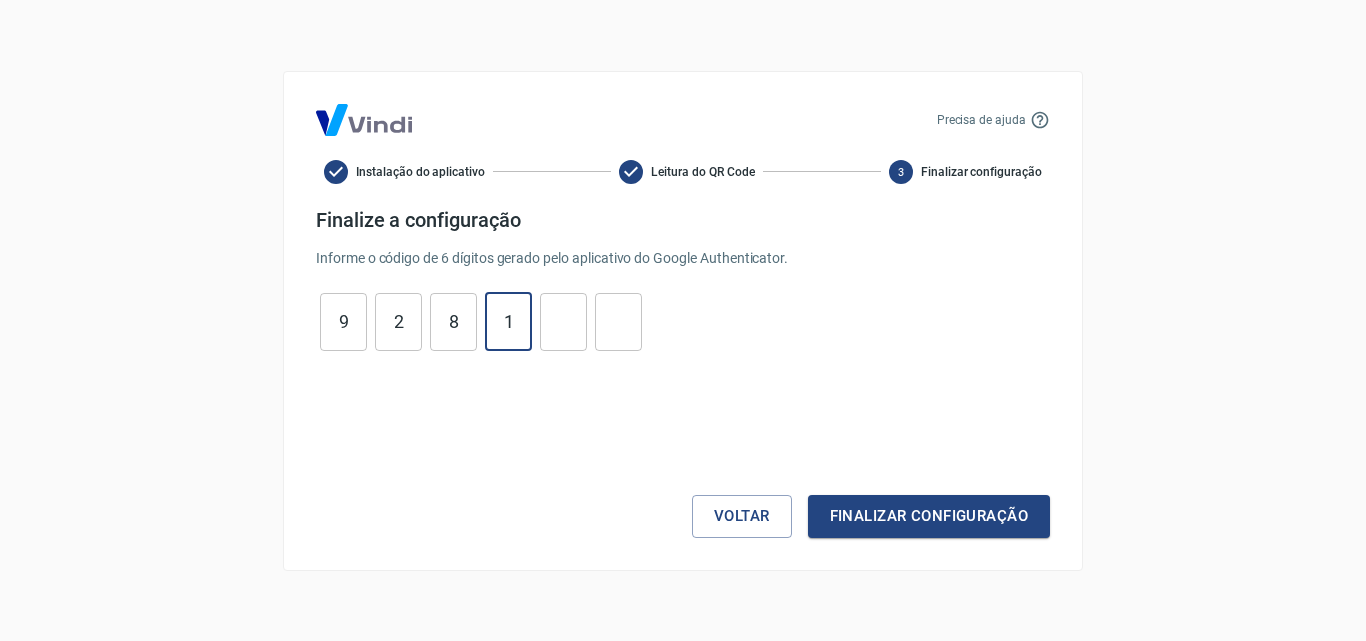 type on "1" 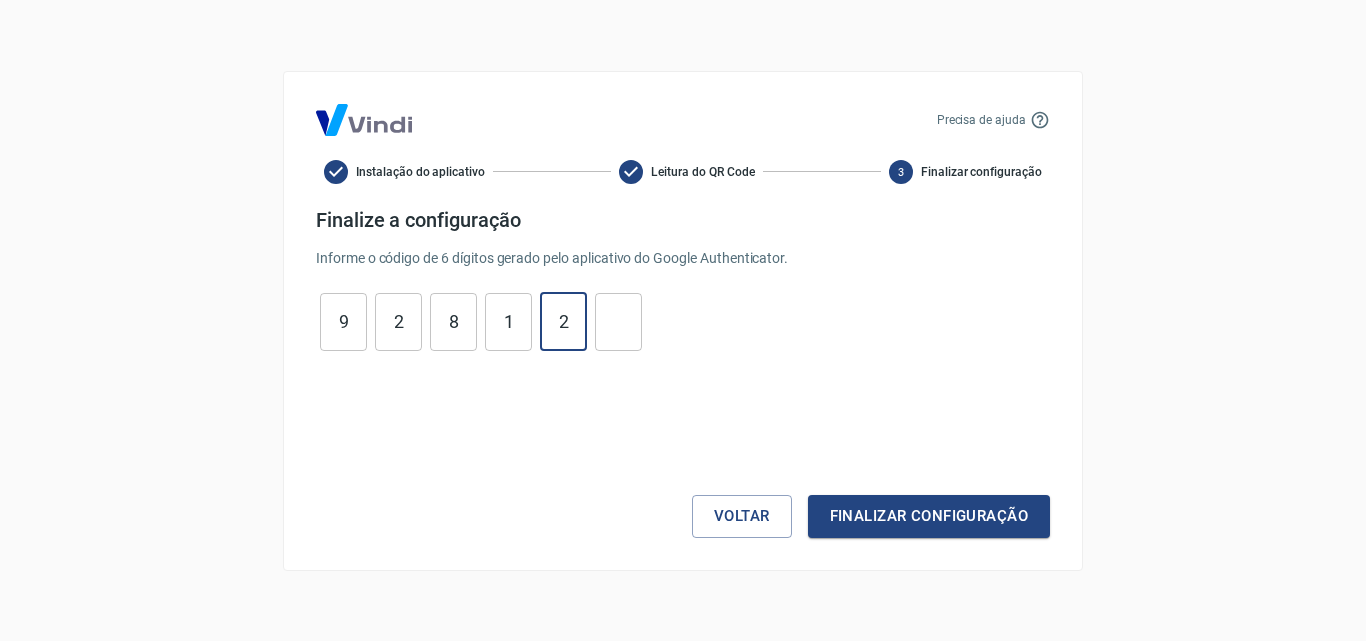 type on "2" 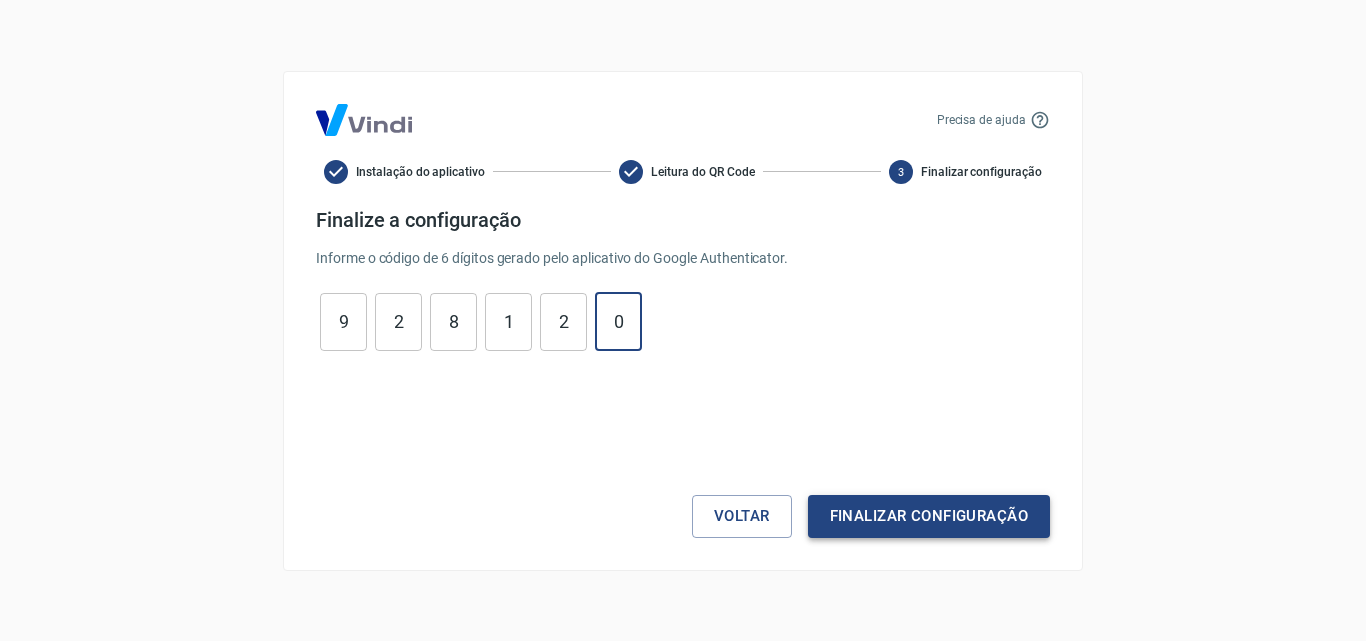 type on "0" 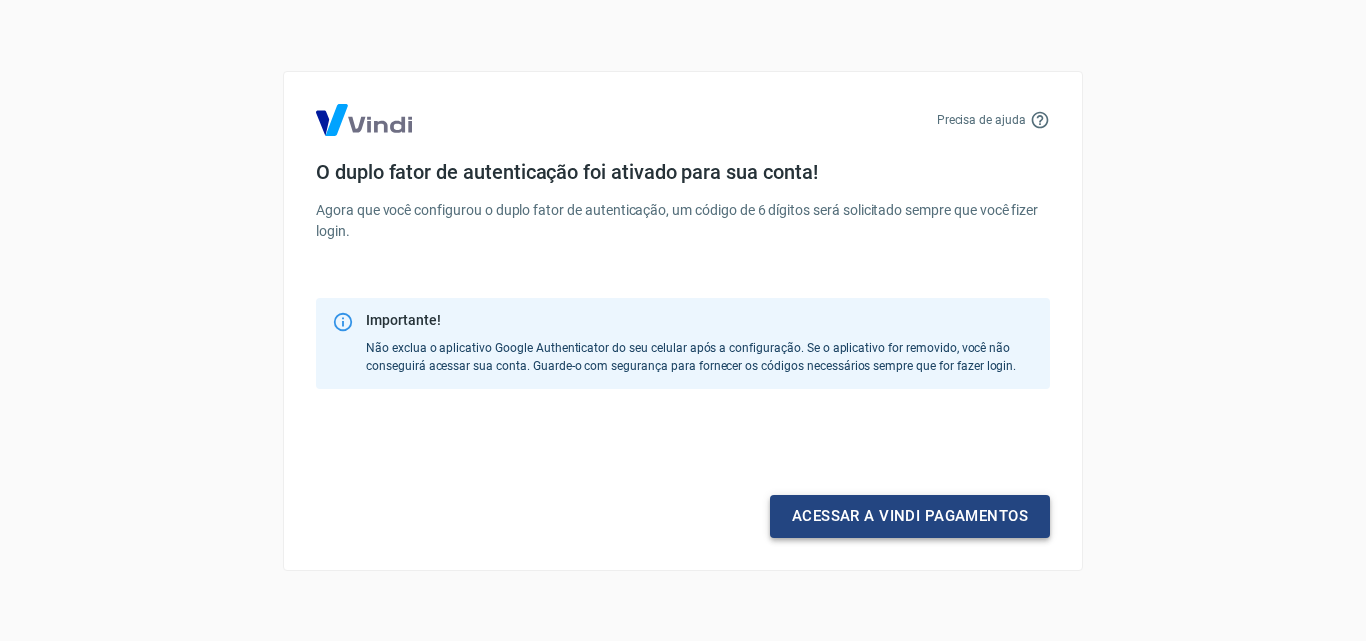 click on "Acessar a Vindi pagamentos" at bounding box center [910, 516] 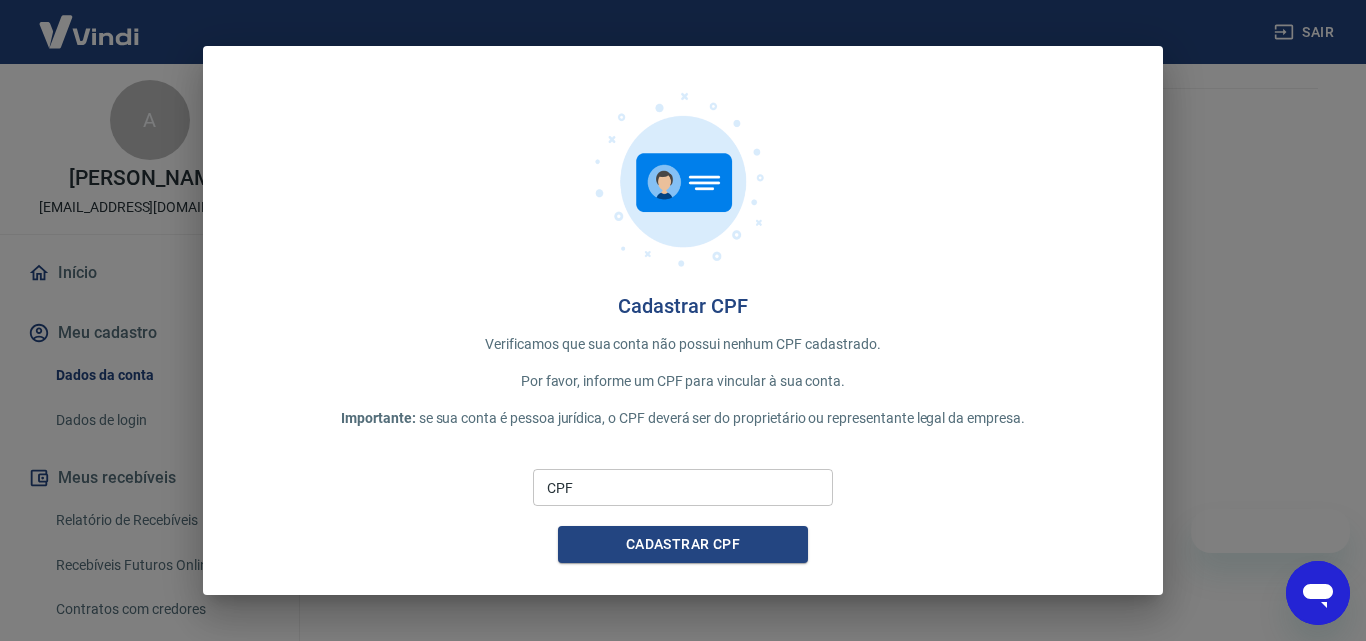 scroll, scrollTop: 0, scrollLeft: 0, axis: both 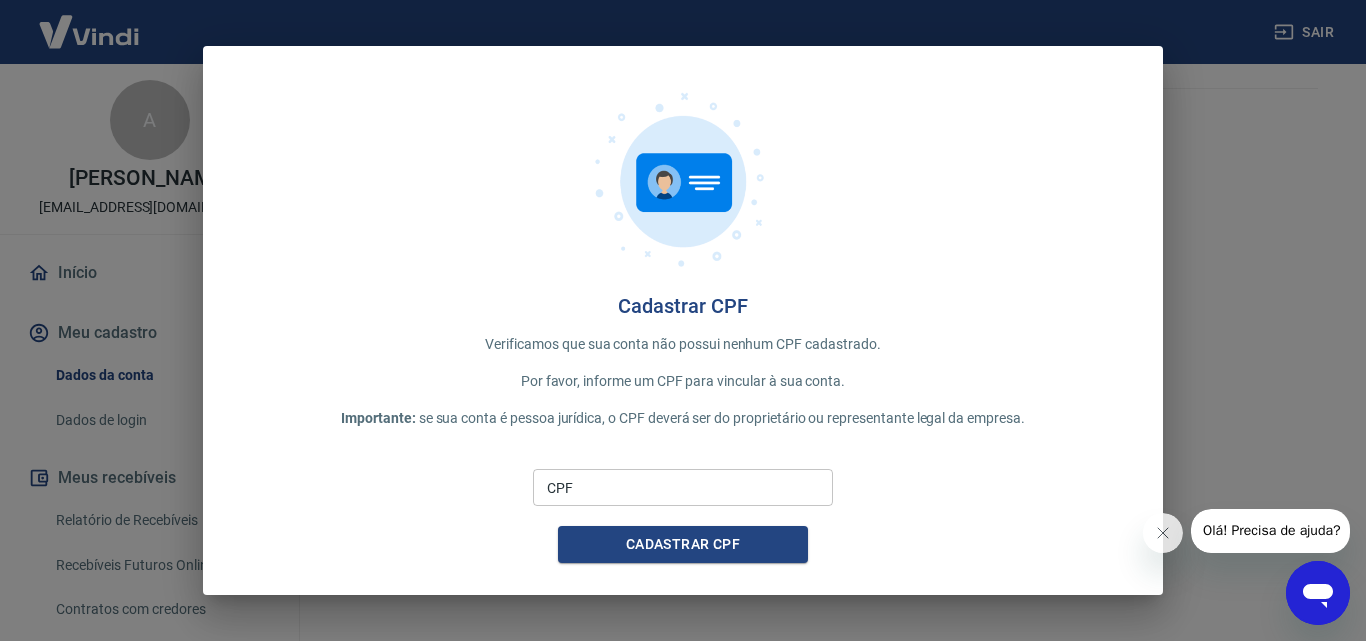 click on "Cadastrar CPF Verificamos que sua conta não possui nenhum CPF cadastrado. Por favor, informe um CPF para vincular à sua conta. Importante:   se sua conta é pessoa jurídica, o CPF deverá ser do proprietário ou representante legal da empresa. CPF CPF Cadastrar CPF" at bounding box center (683, 320) 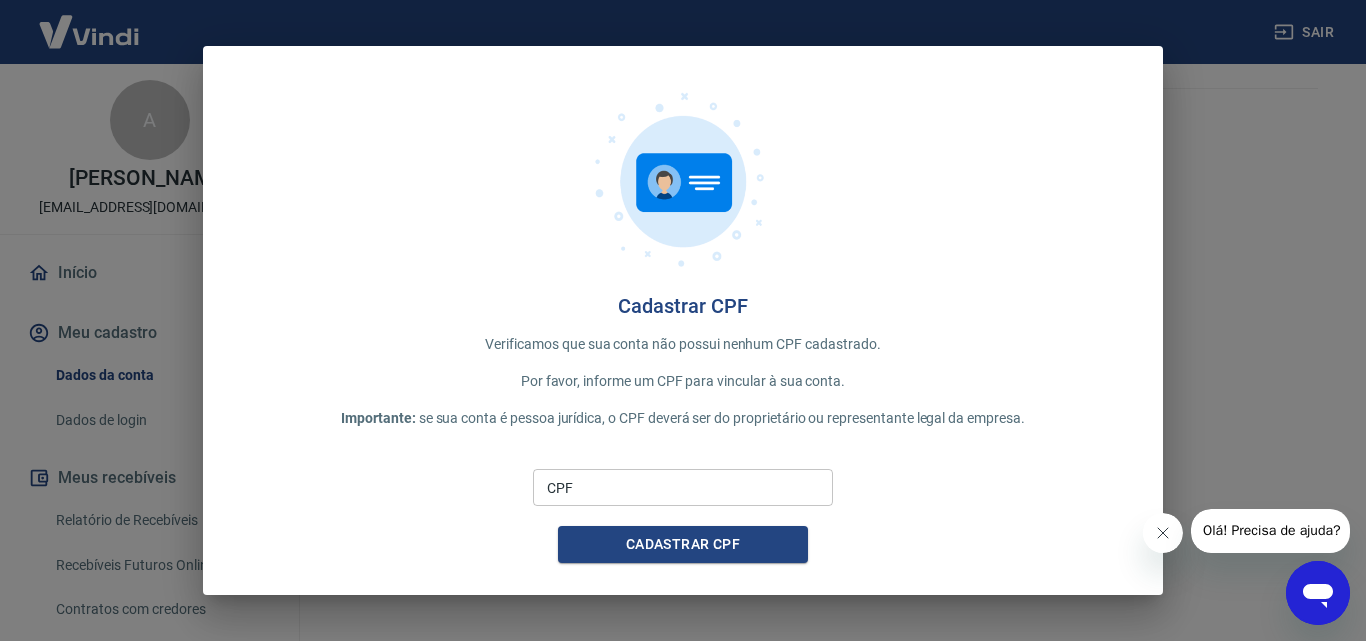 click 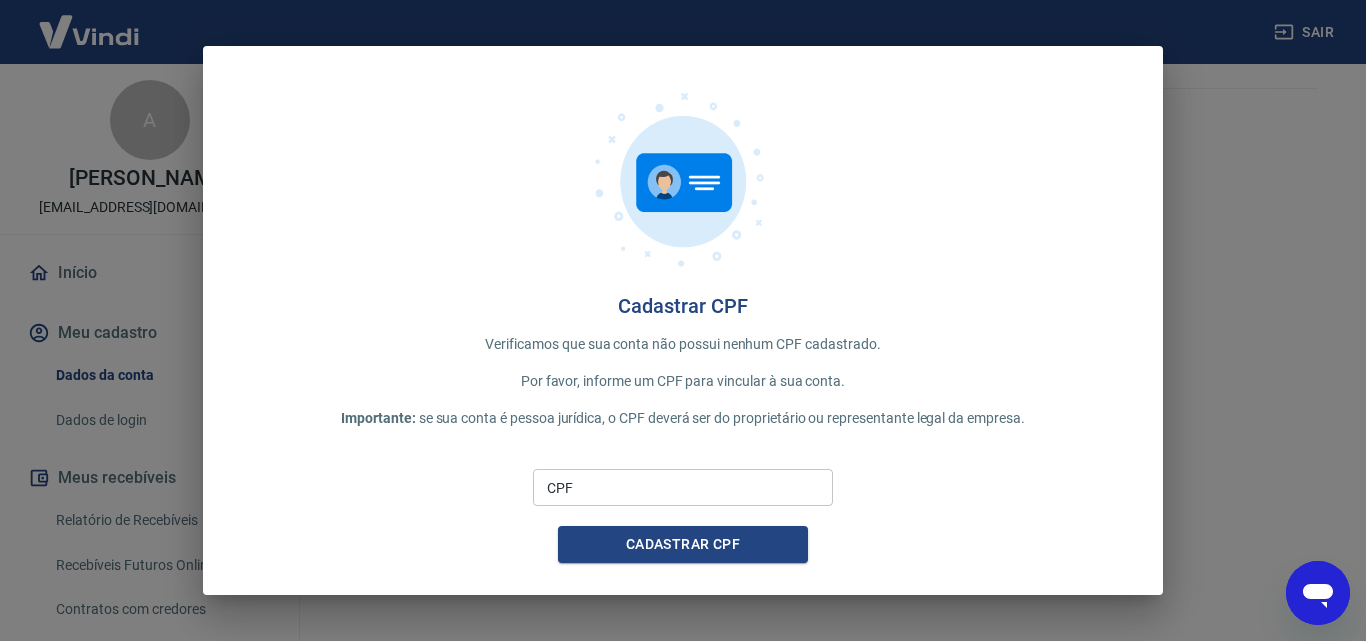 click on "Cadastrar CPF Verificamos que sua conta não possui nenhum CPF cadastrado. Por favor, informe um CPF para vincular à sua conta. Importante:   se sua conta é pessoa jurídica, o CPF deverá ser do proprietário ou representante legal da empresa. CPF CPF Cadastrar CPF" at bounding box center [683, 320] 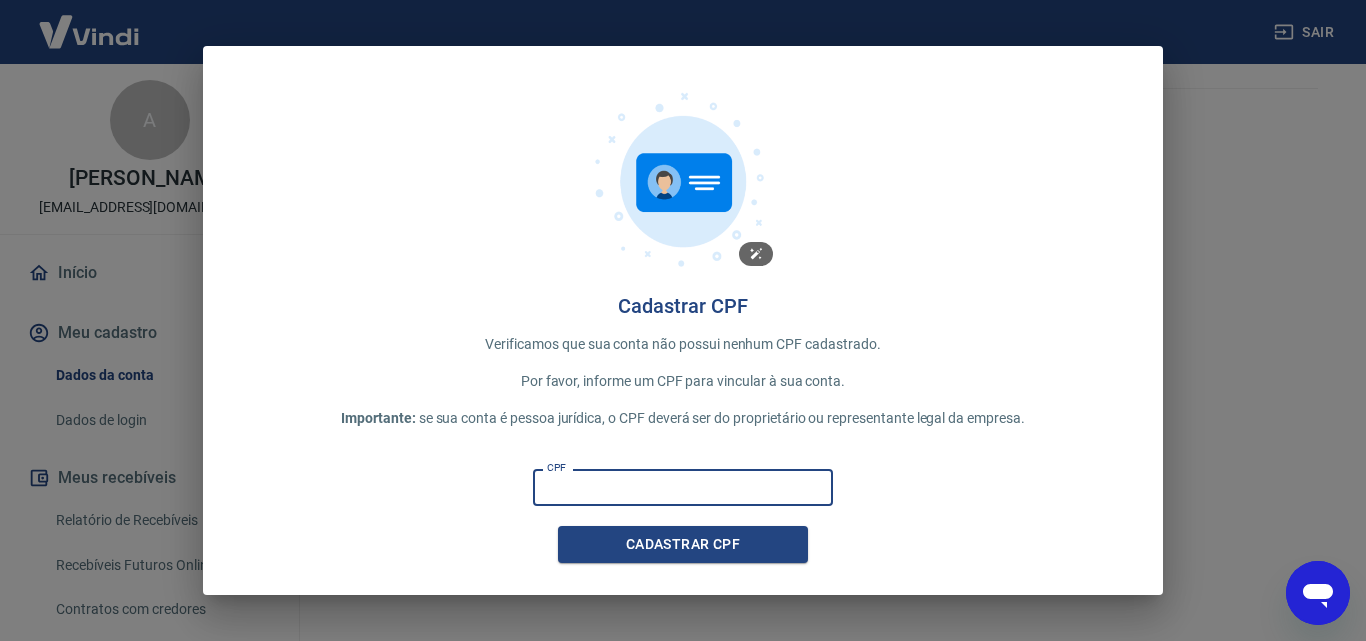 click at bounding box center (683, 178) 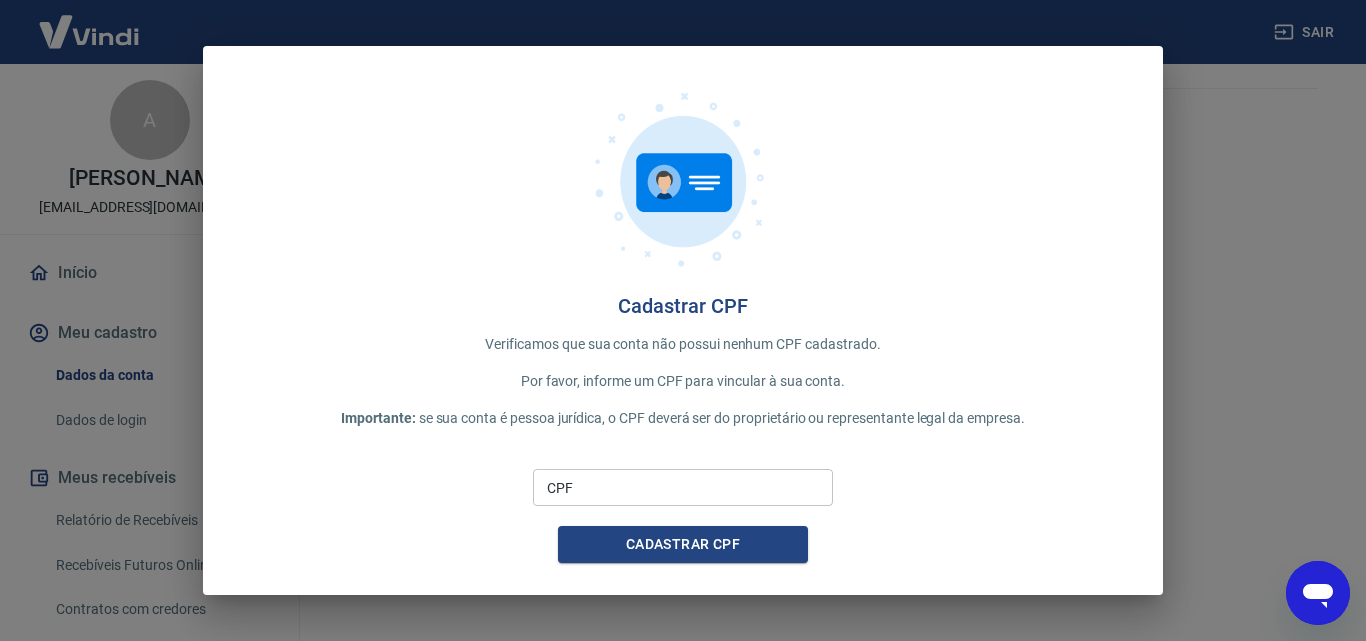 click on "CPF" at bounding box center (683, 487) 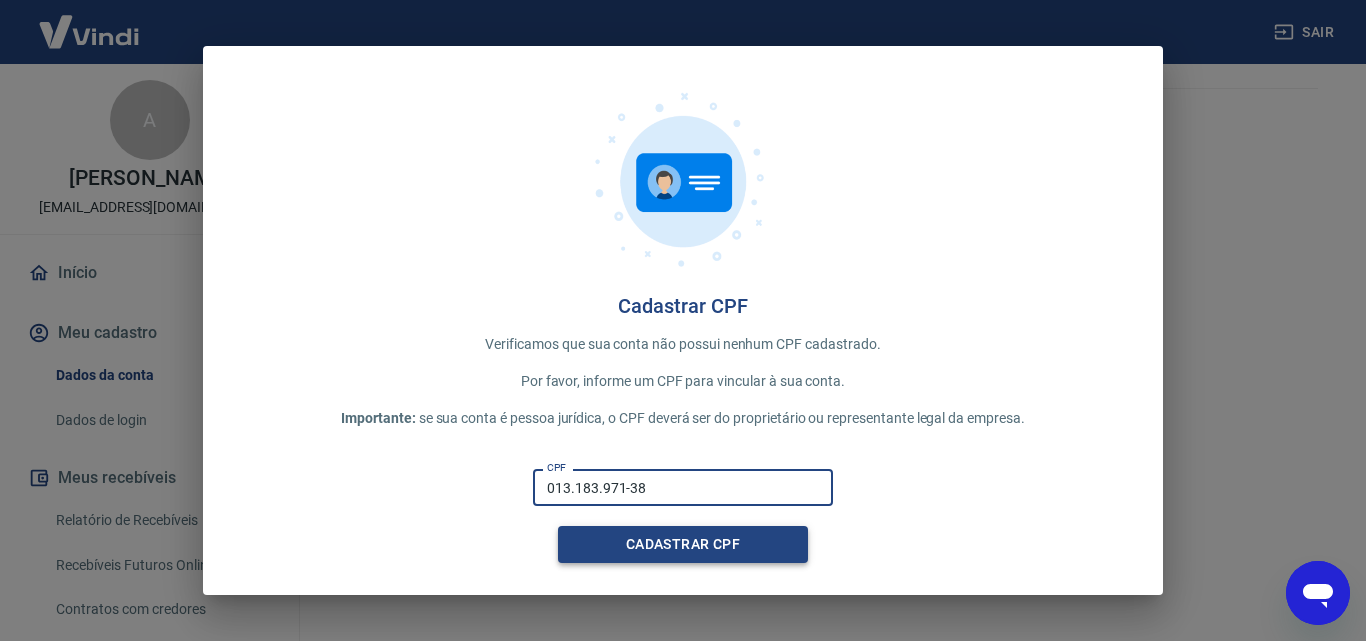 type on "013.183.971-38" 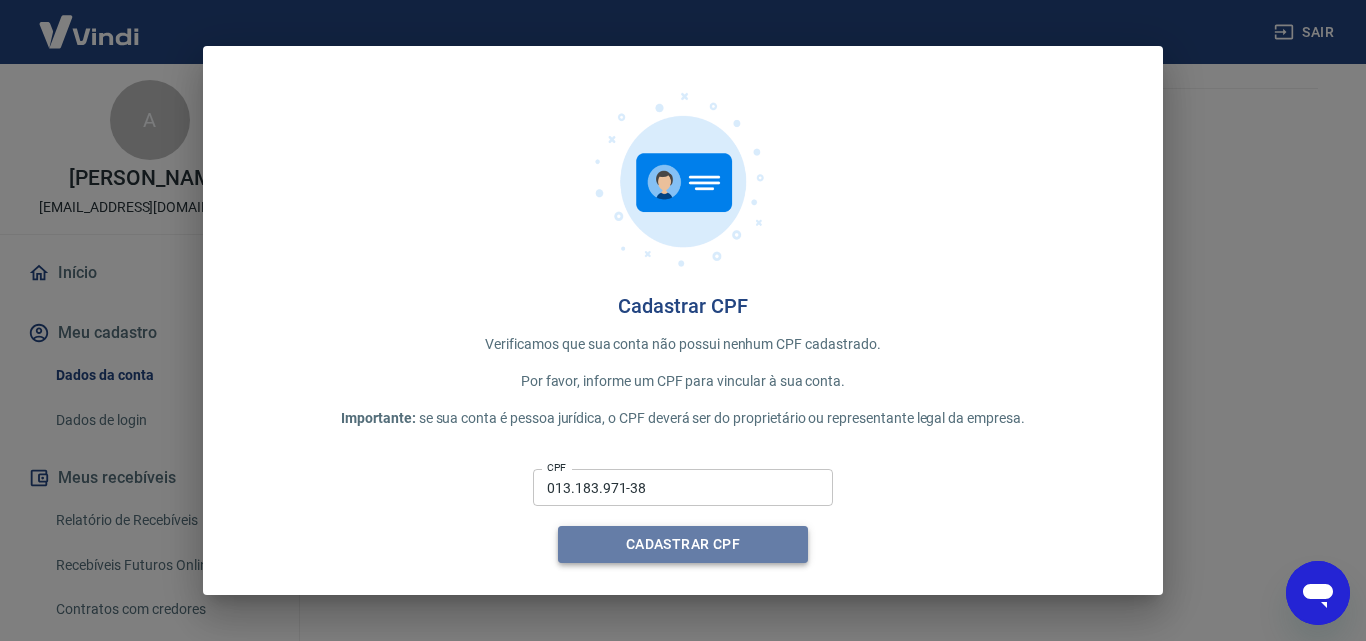 click on "Cadastrar CPF" at bounding box center (683, 544) 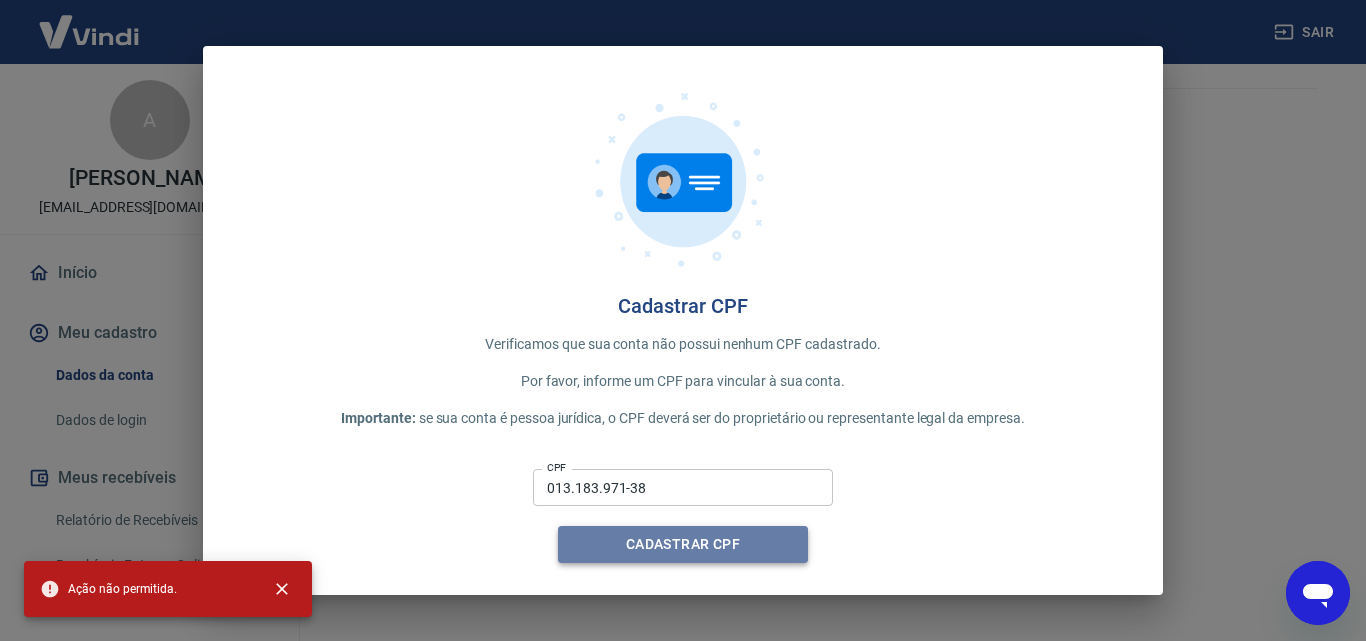 click on "Cadastrar CPF" at bounding box center (683, 544) 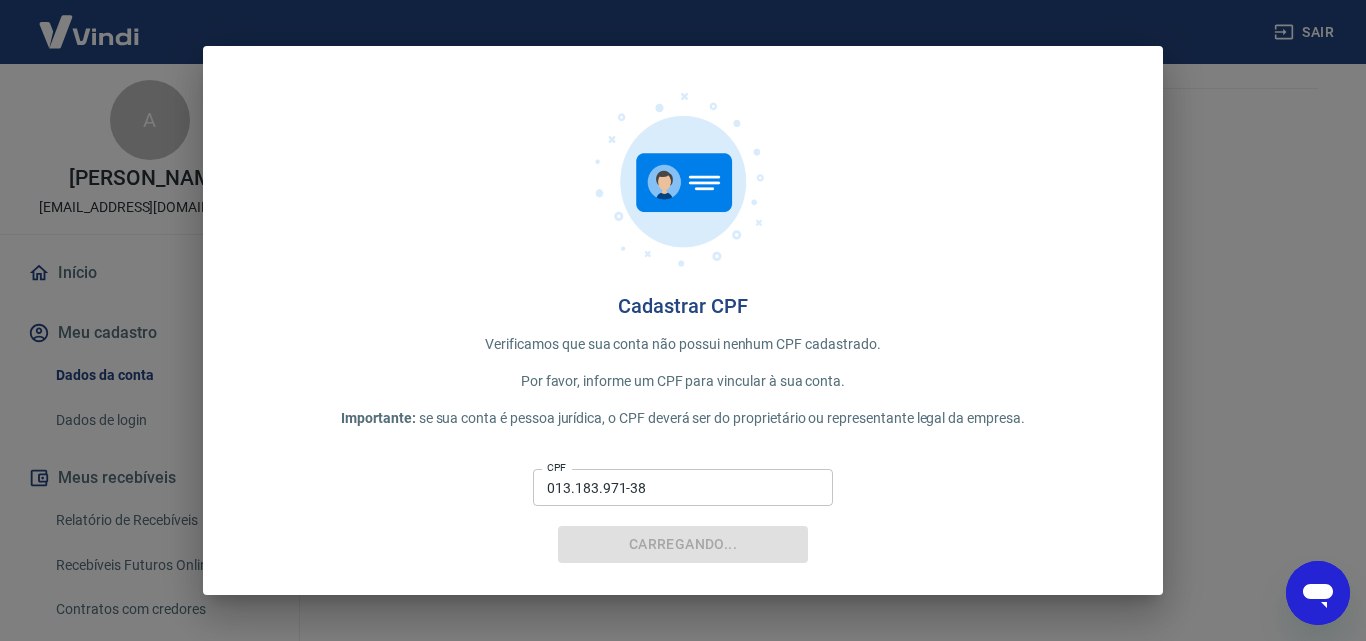 click on "Carregando..." at bounding box center (683, 544) 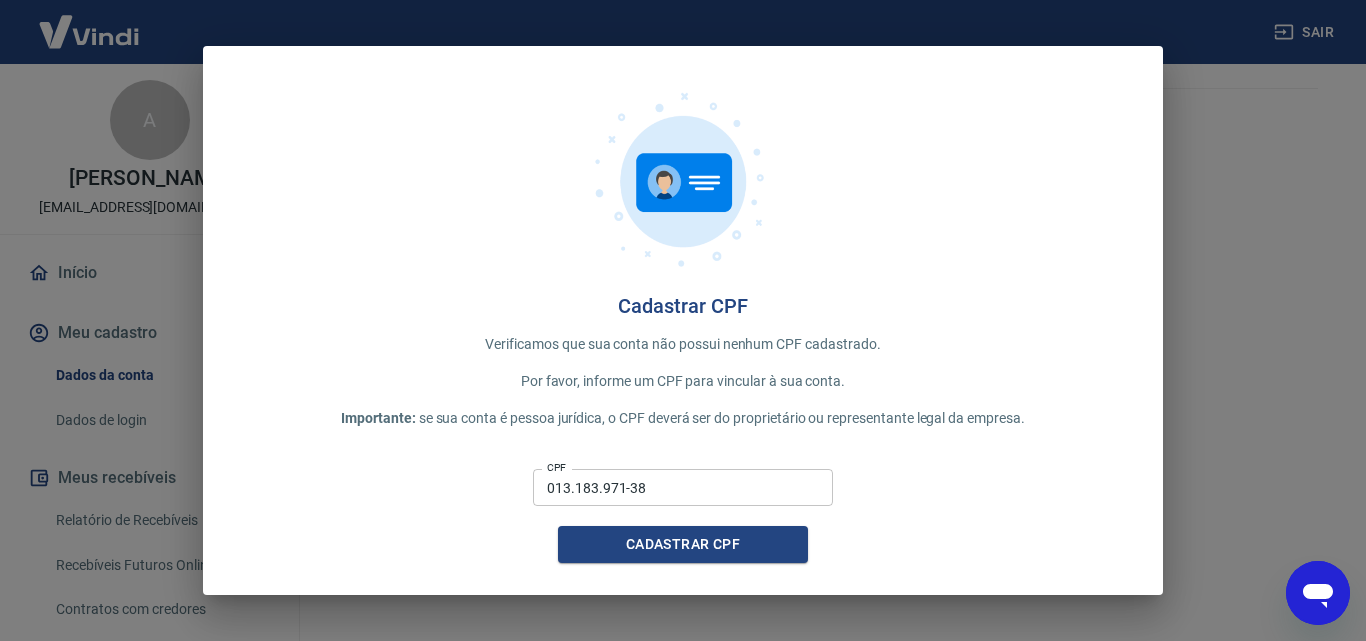 click on "Cadastrar CPF Verificamos que sua conta não possui nenhum CPF cadastrado. Por favor, informe um CPF para vincular à sua conta. Importante:   se sua conta é pessoa jurídica, o CPF deverá ser do proprietário ou representante legal da empresa. CPF 013.183.971-38 CPF Cadastrar CPF" at bounding box center [683, 320] 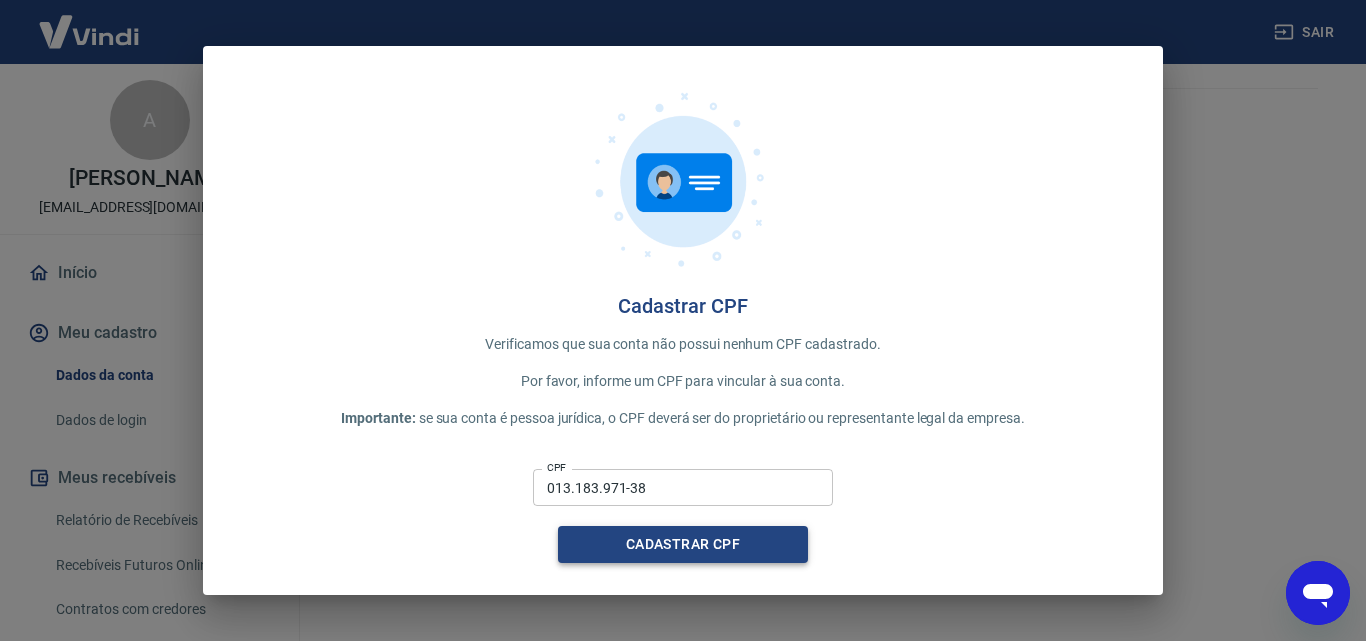 drag, startPoint x: 820, startPoint y: 547, endPoint x: 804, endPoint y: 550, distance: 16.27882 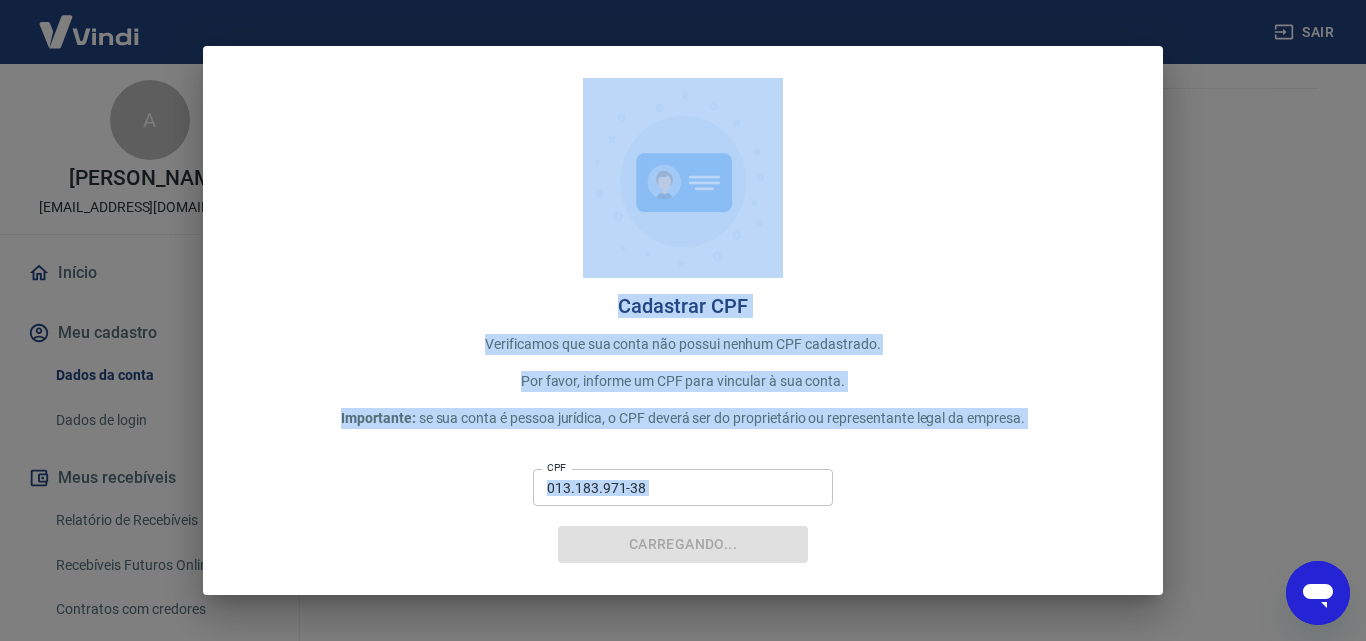 click on "Carregando..." at bounding box center [683, 544] 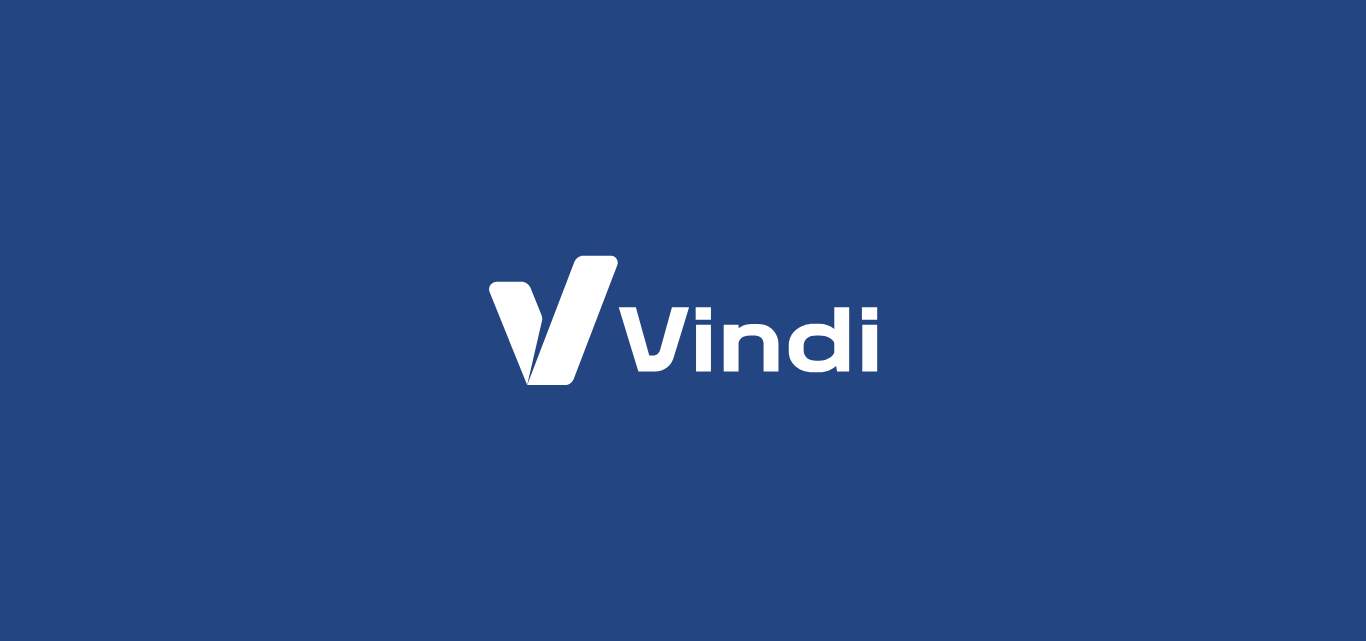 scroll, scrollTop: 0, scrollLeft: 0, axis: both 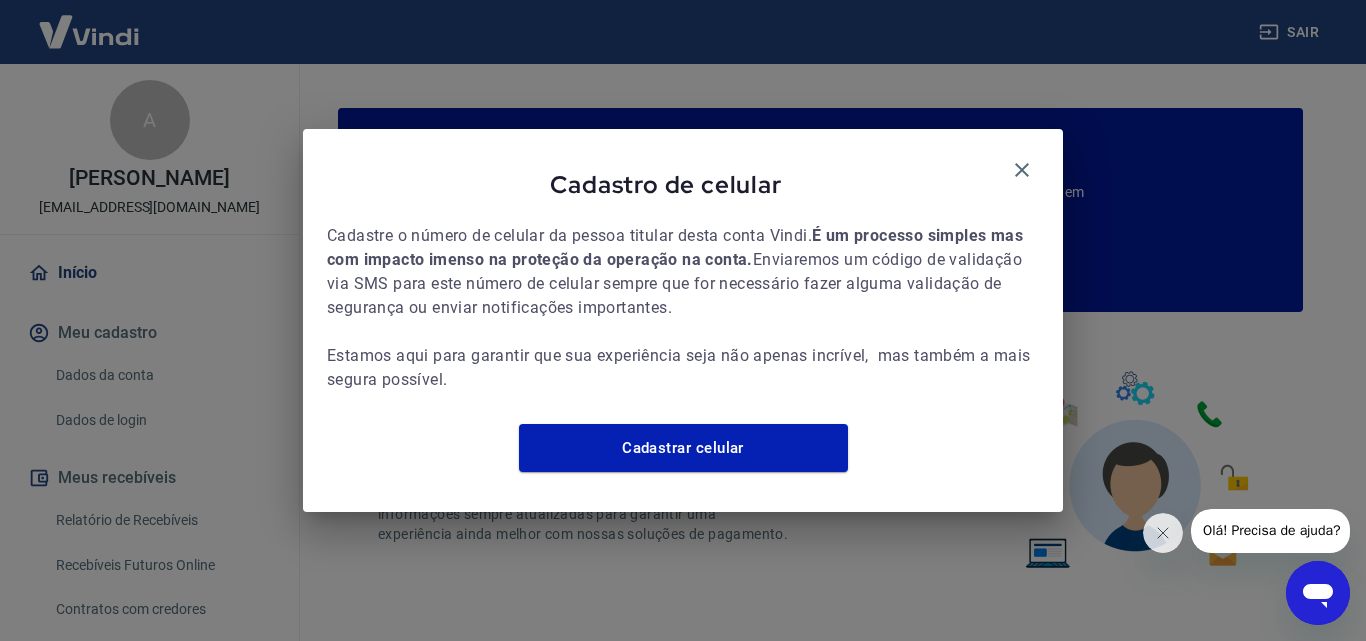 click on "Cadastro de celular Cadastre o número de celular da pessoa titular desta conta Vindi.  É um processo simples mas com impacto imenso na proteção da operação na conta.
Enviaremos um código de validação via SMS para este número de celular sempre que for necessário fazer alguma validação de segurança ou enviar notificações importantes.
Estamos aqui para garantir que sua experiência seja não apenas incrível,  mas também a mais segura possível. Cadastrar celular" at bounding box center [683, 320] 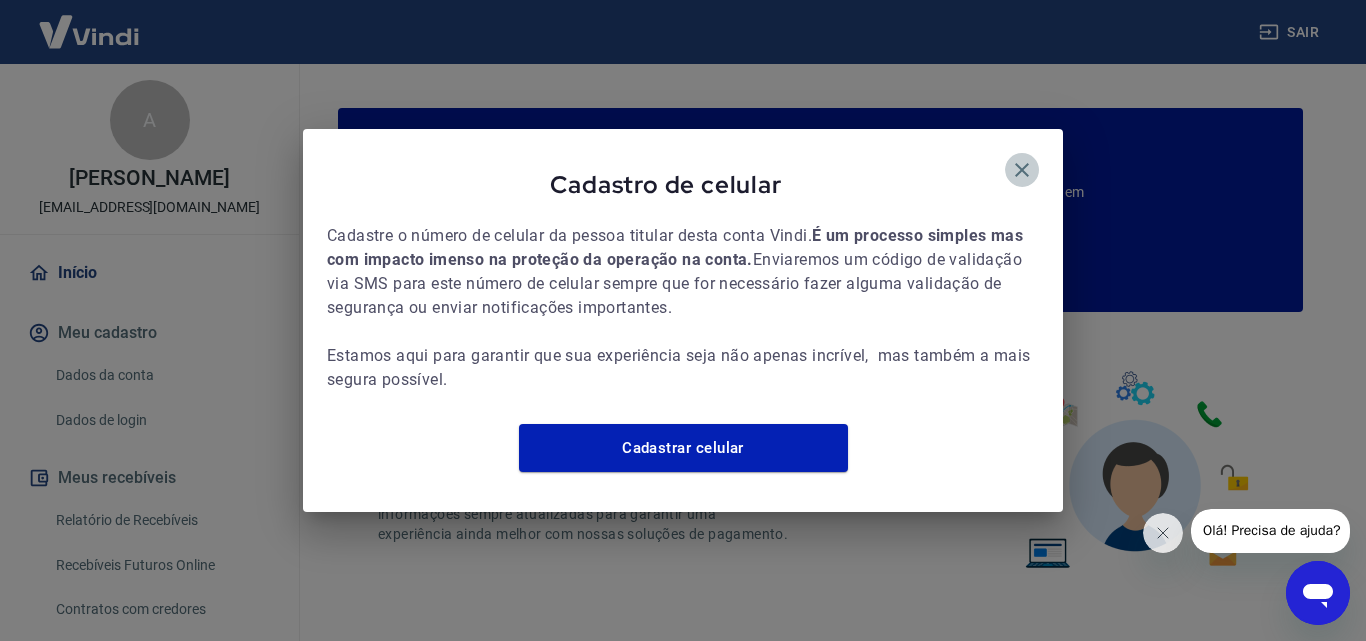 click 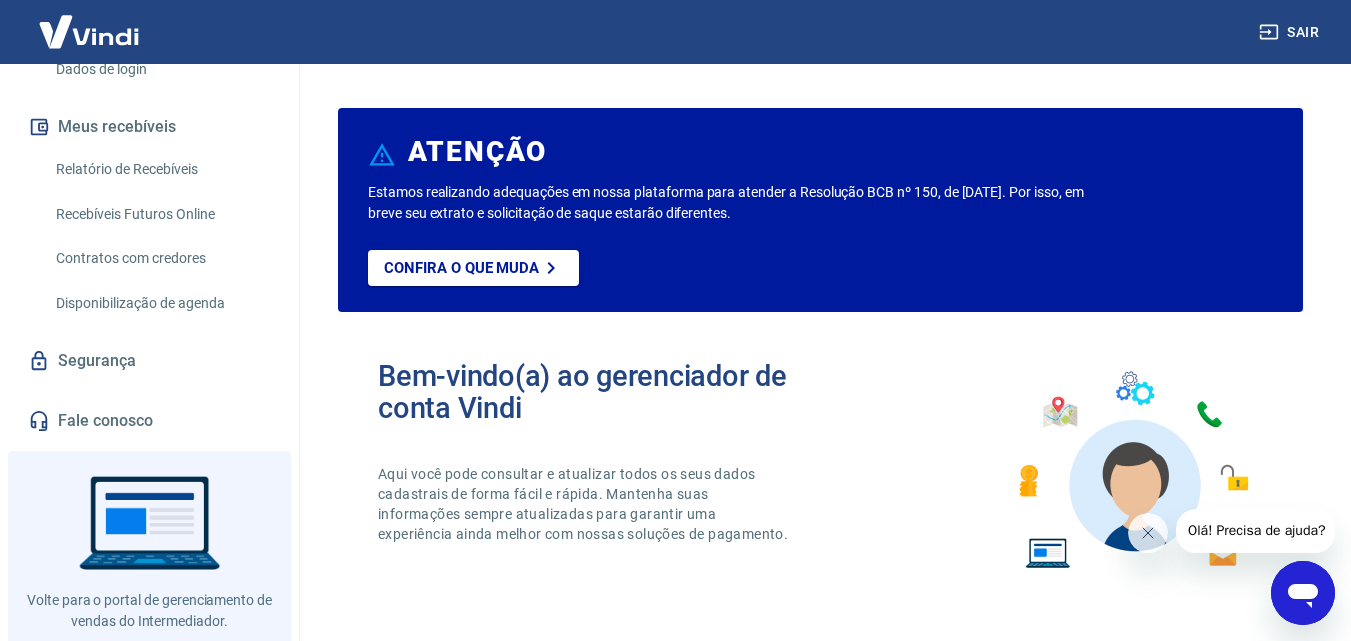 scroll, scrollTop: 395, scrollLeft: 0, axis: vertical 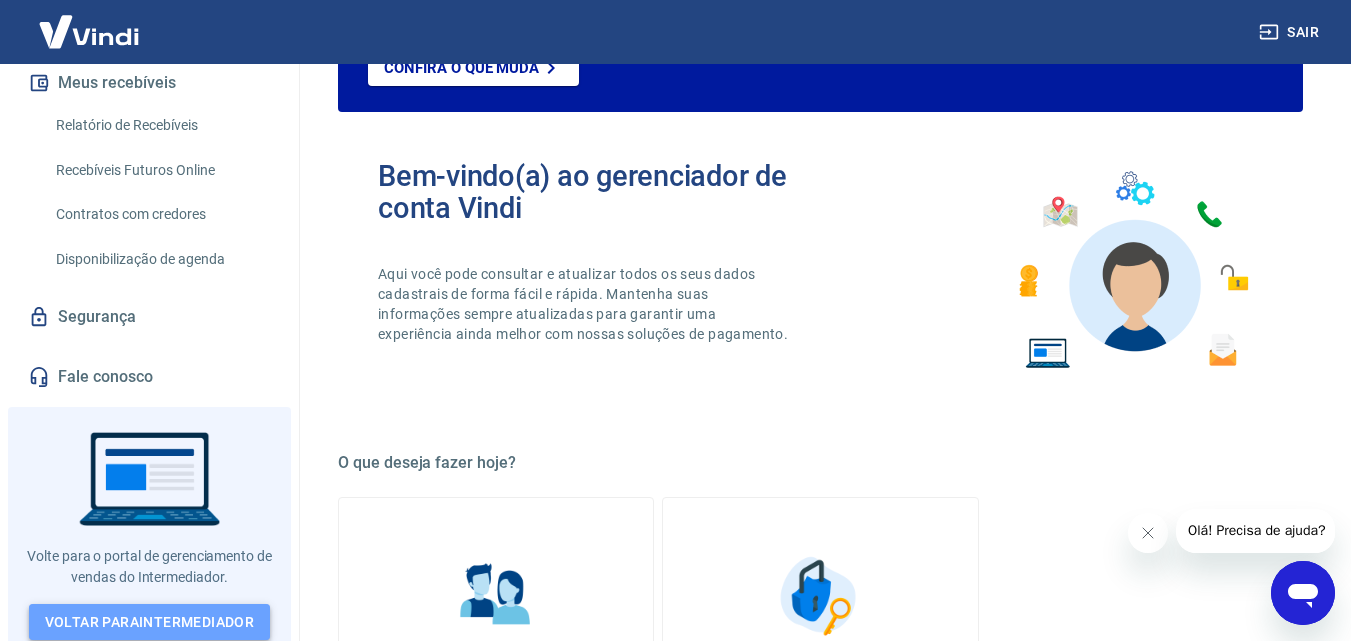 click on "Voltar para  Intermediador" at bounding box center (150, 622) 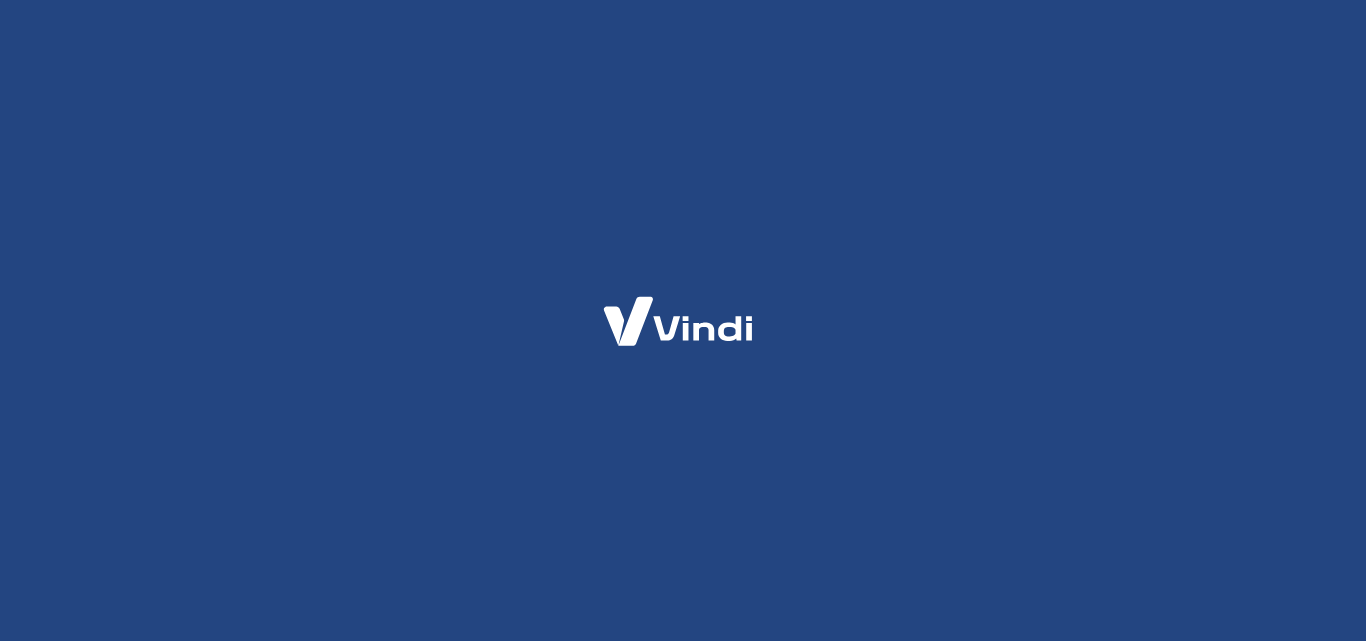 scroll, scrollTop: 200, scrollLeft: 0, axis: vertical 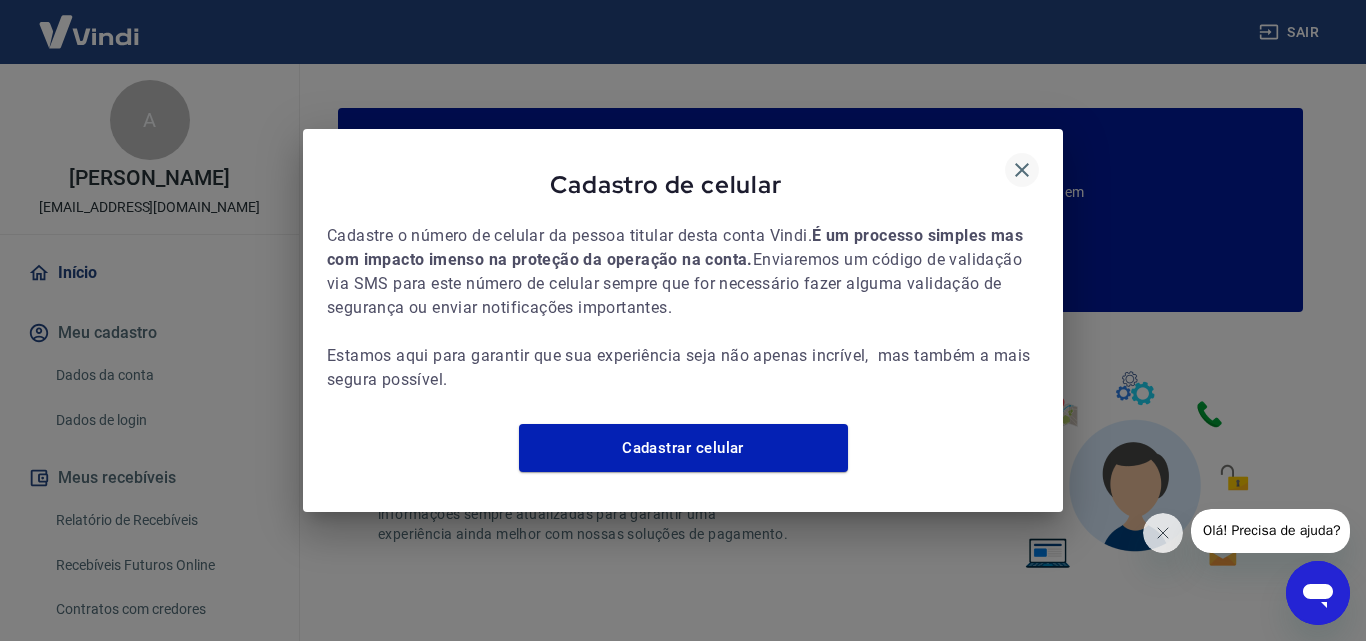 click 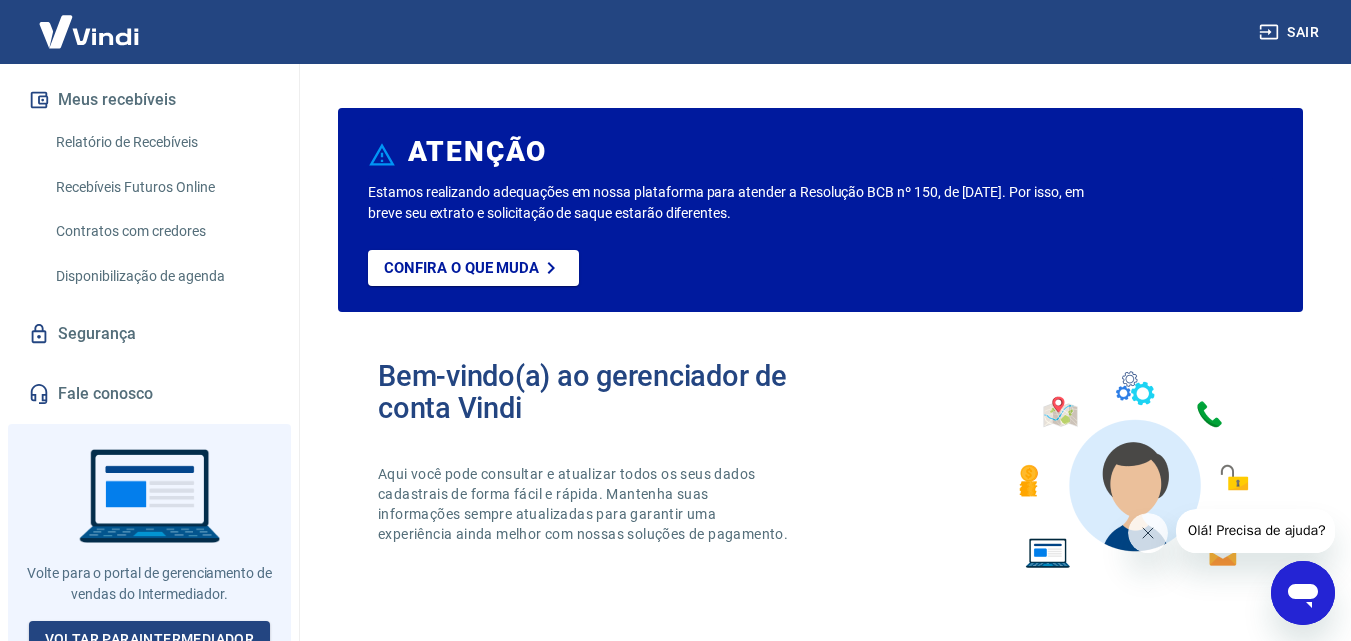 scroll, scrollTop: 395, scrollLeft: 0, axis: vertical 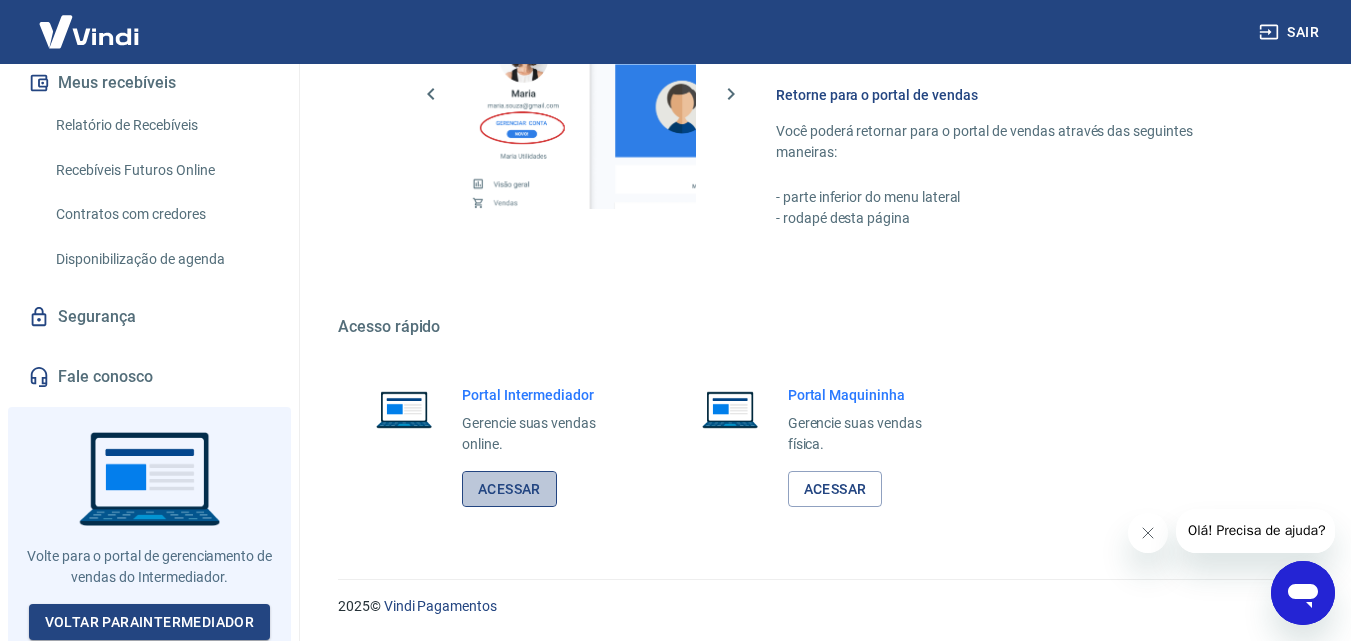 click on "Acessar" at bounding box center [509, 489] 